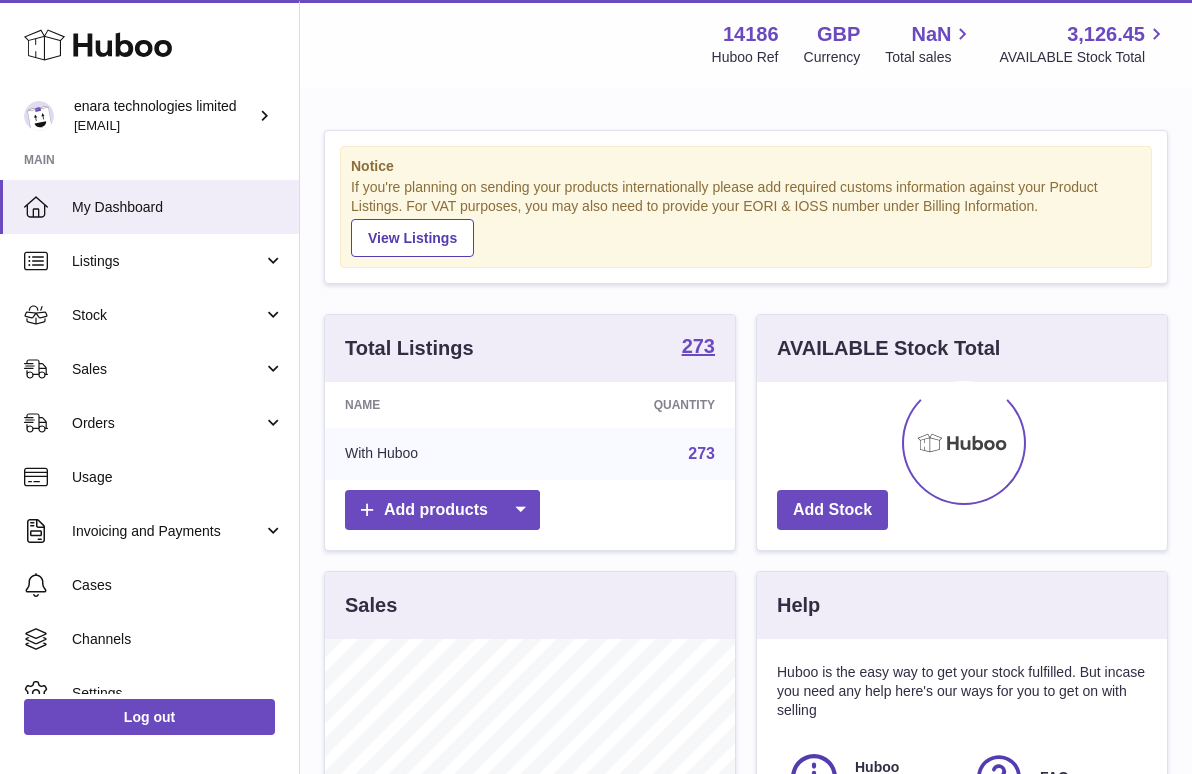 scroll, scrollTop: 0, scrollLeft: 0, axis: both 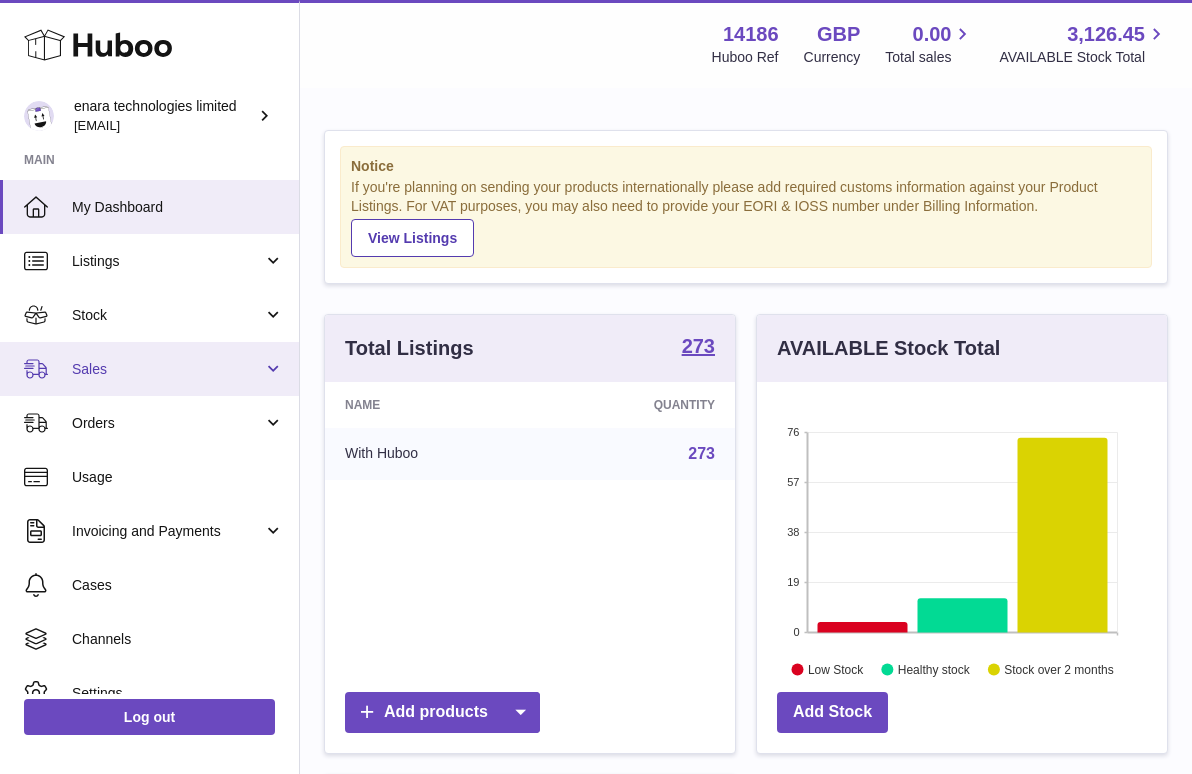 click on "Sales" at bounding box center [167, 369] 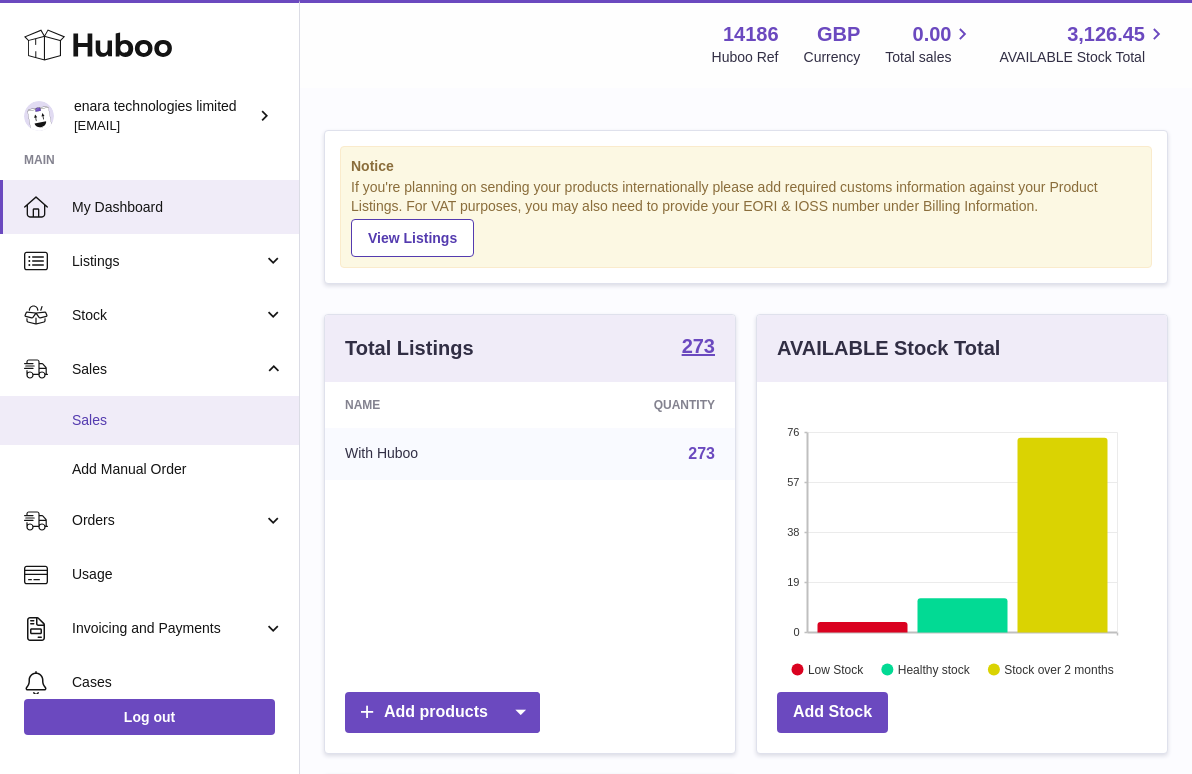 click on "Sales" at bounding box center (178, 420) 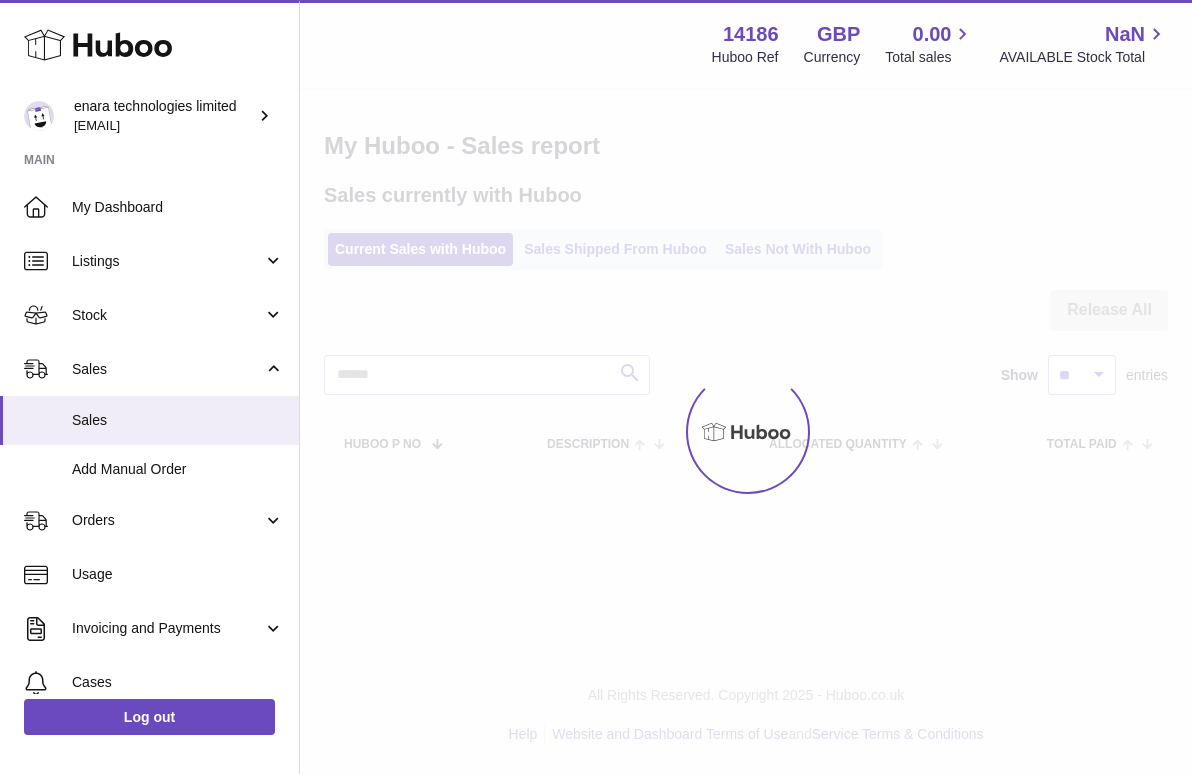 scroll, scrollTop: 0, scrollLeft: 0, axis: both 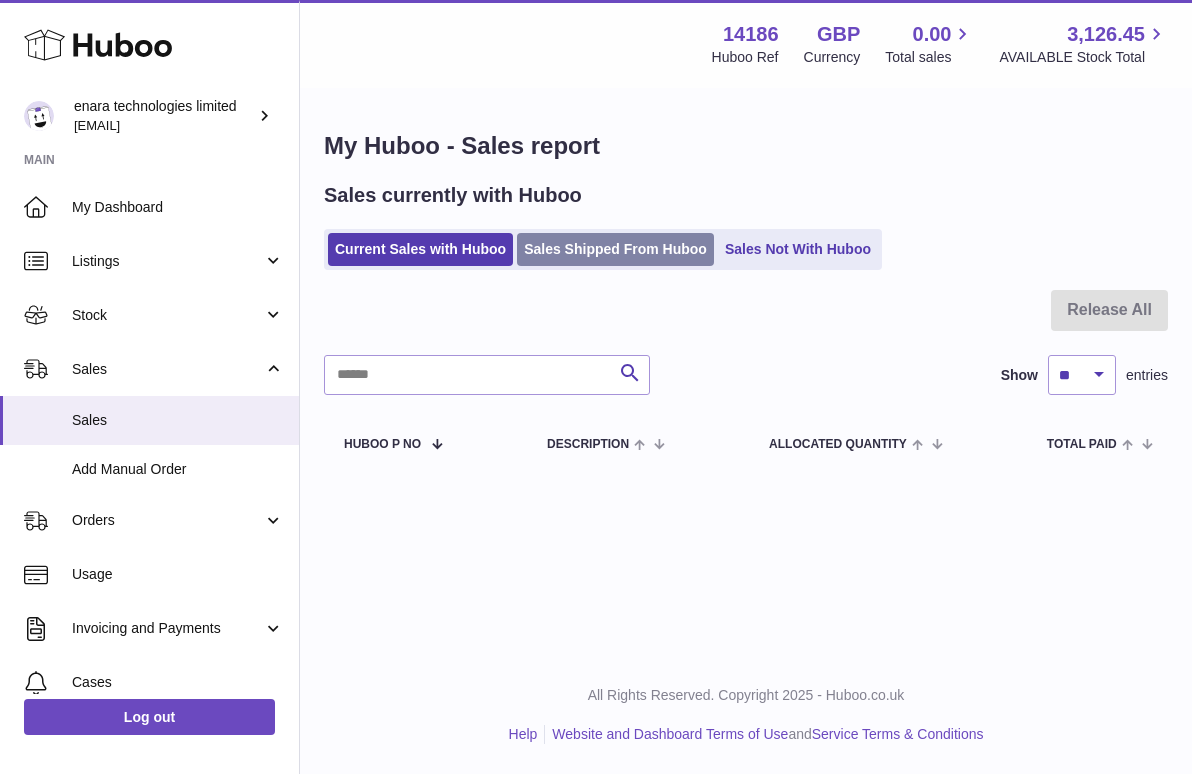 click on "Sales Shipped From Huboo" at bounding box center [615, 249] 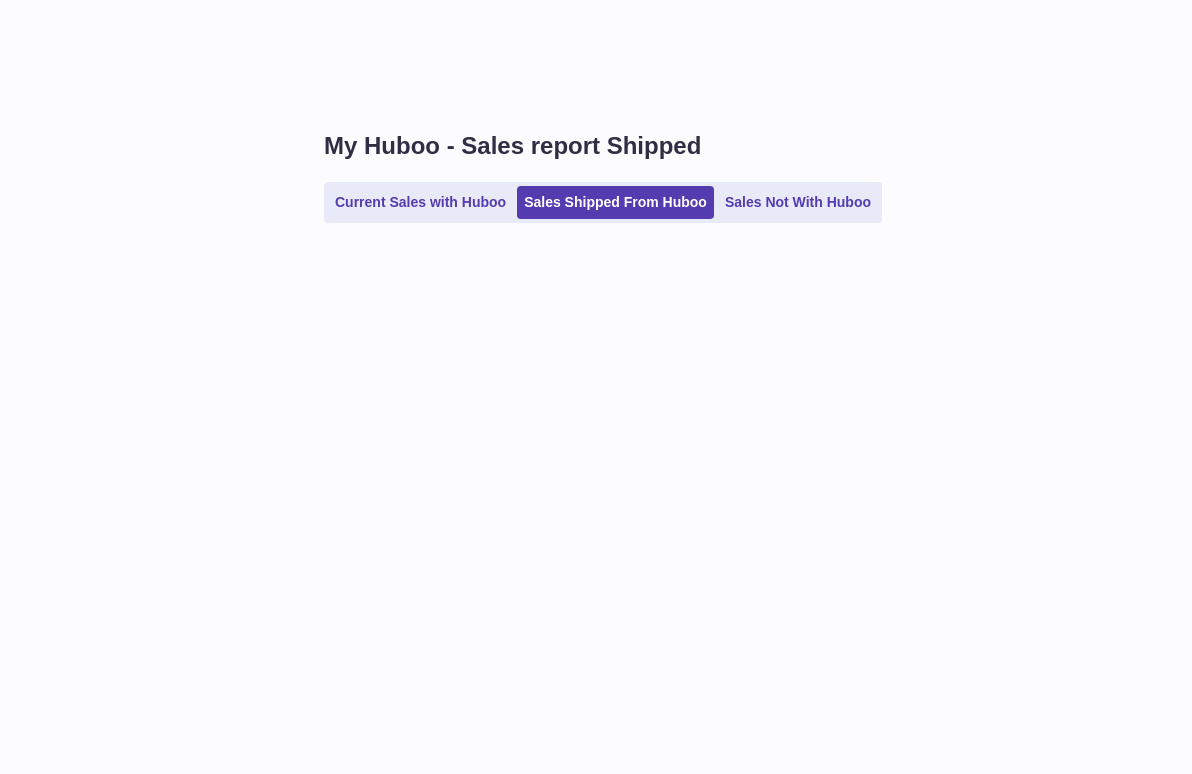 scroll, scrollTop: 0, scrollLeft: 0, axis: both 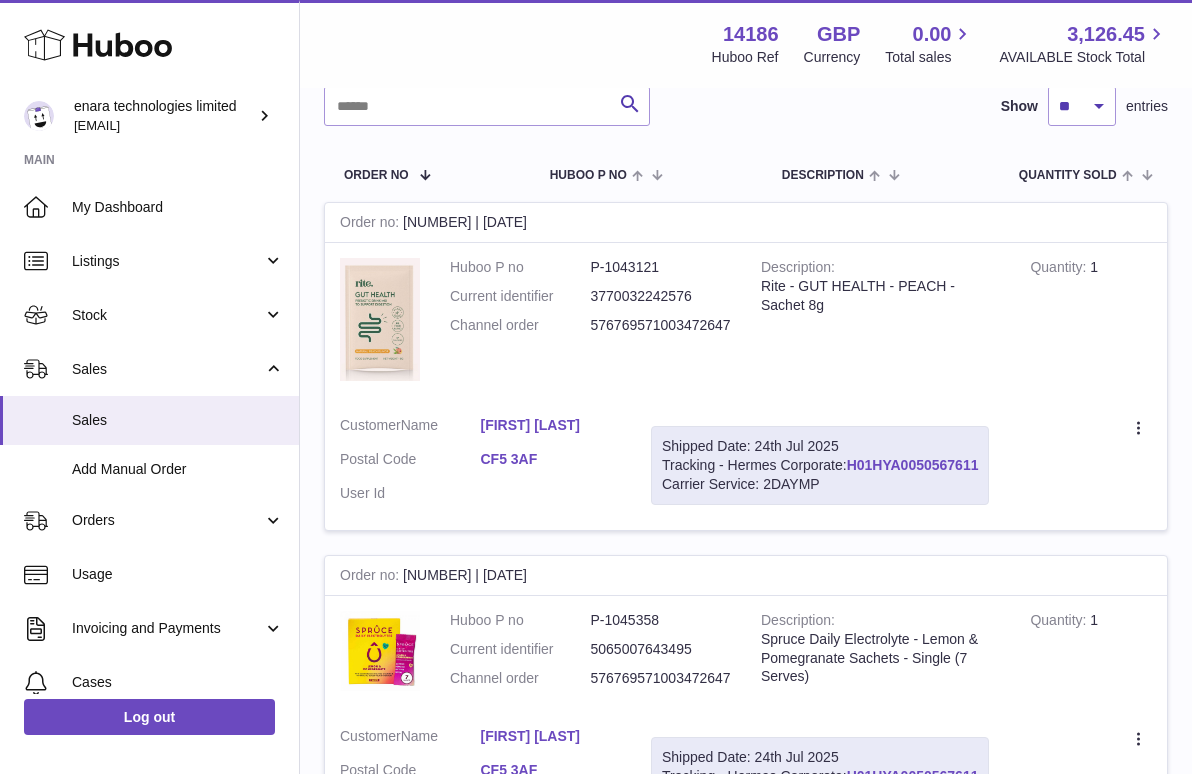 drag, startPoint x: 986, startPoint y: 459, endPoint x: 855, endPoint y: 460, distance: 131.00381 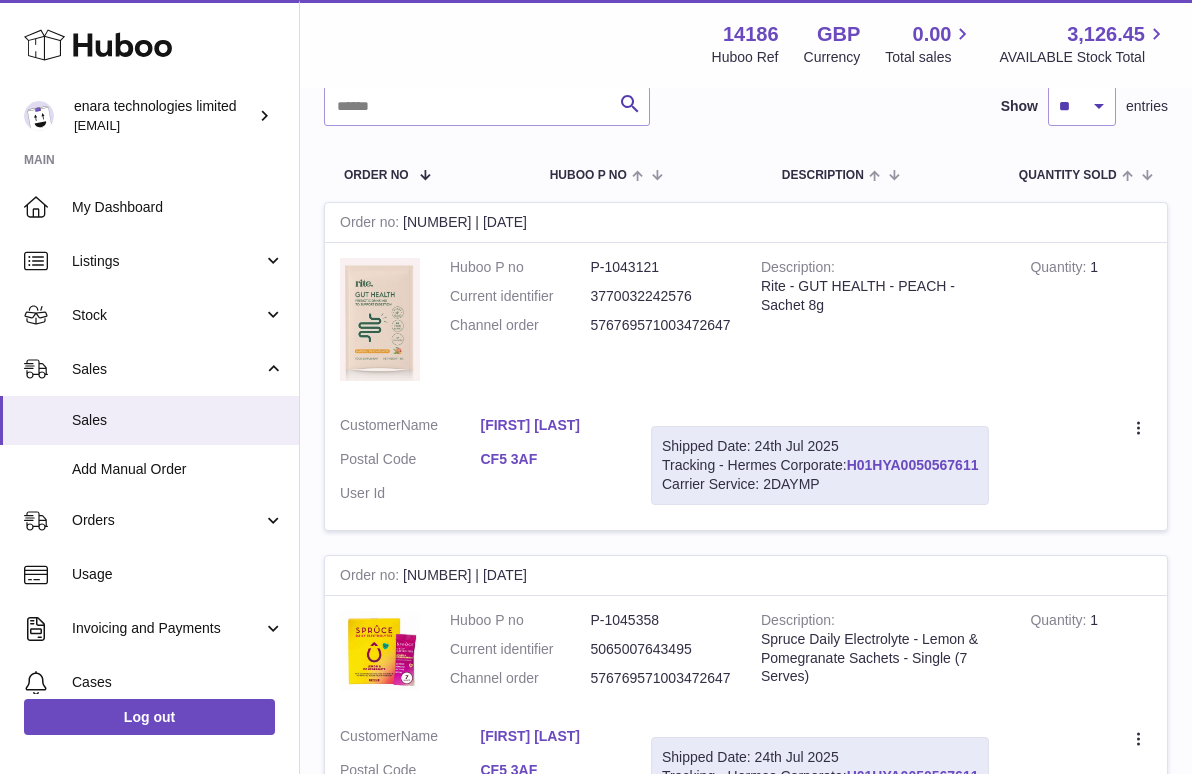 click on "Shipped Date: 24th Jul 2025
Tracking - Hermes Corporate:
H01HYA0050567611
Carrier Service: 2DAYMP" at bounding box center (820, 465) 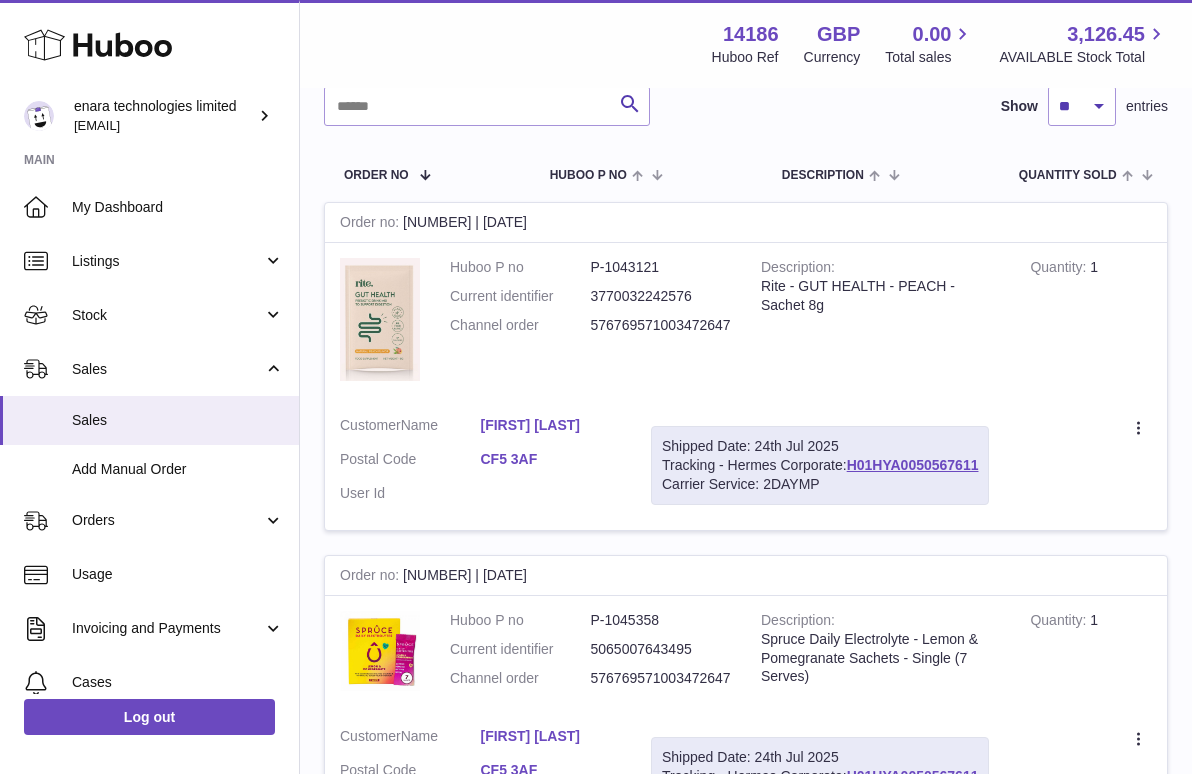 copy on "H01HYA0050567611" 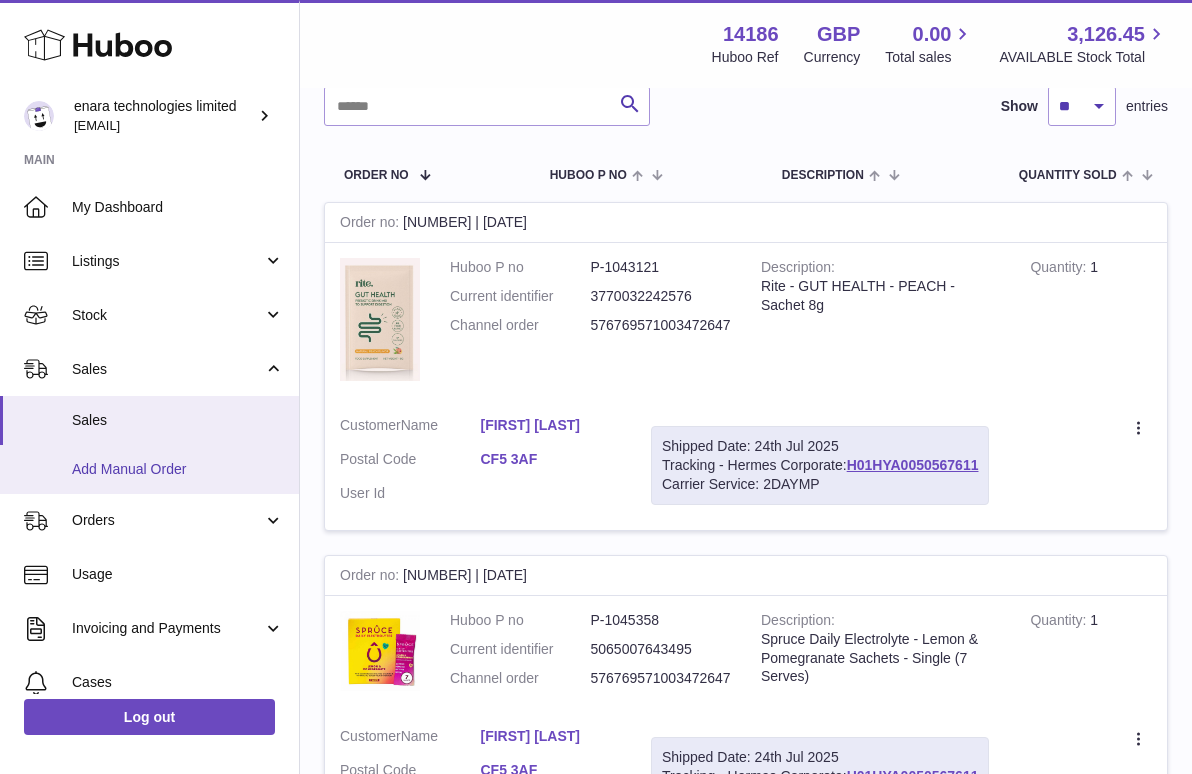 click on "Add Manual Order" at bounding box center (178, 469) 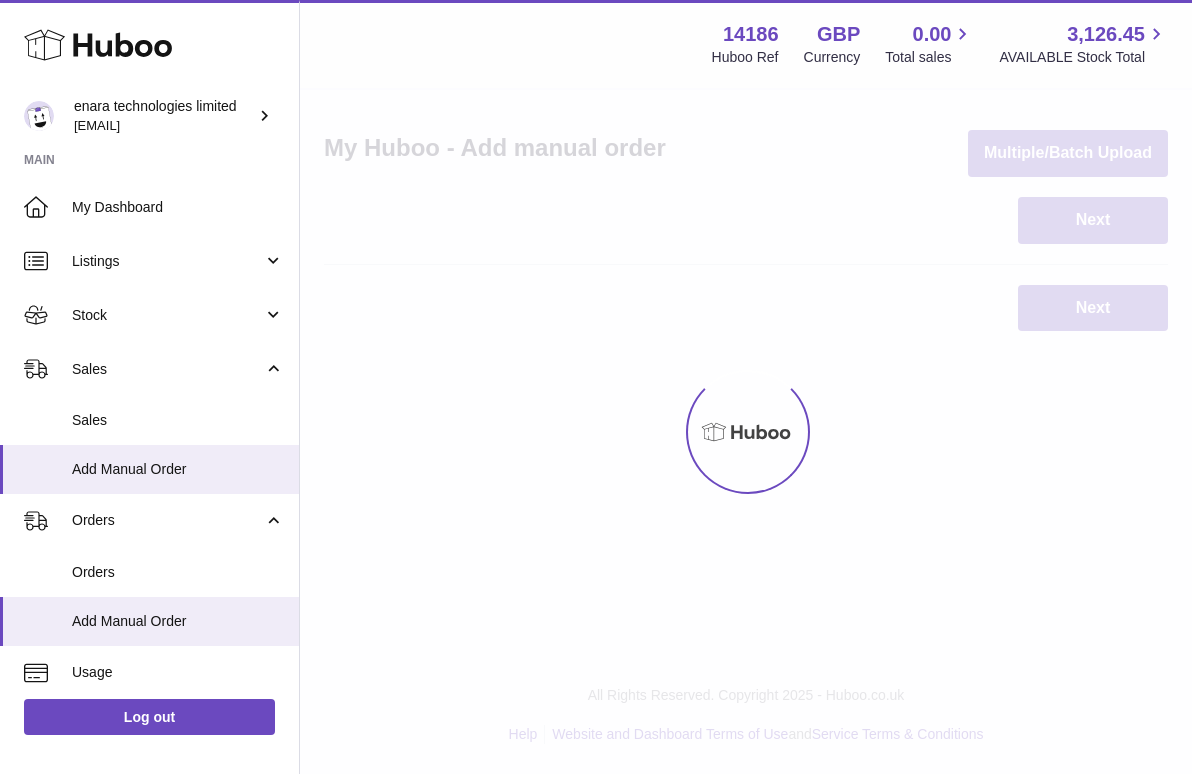 scroll, scrollTop: 0, scrollLeft: 0, axis: both 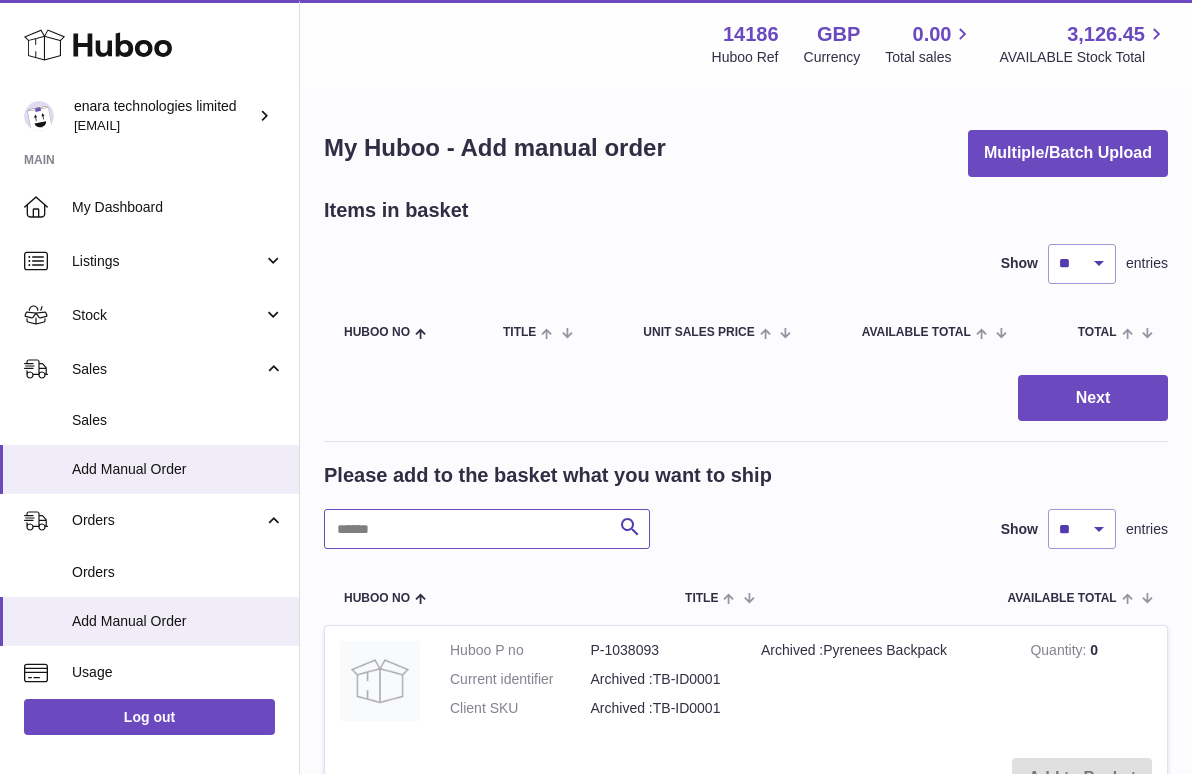 click at bounding box center (487, 529) 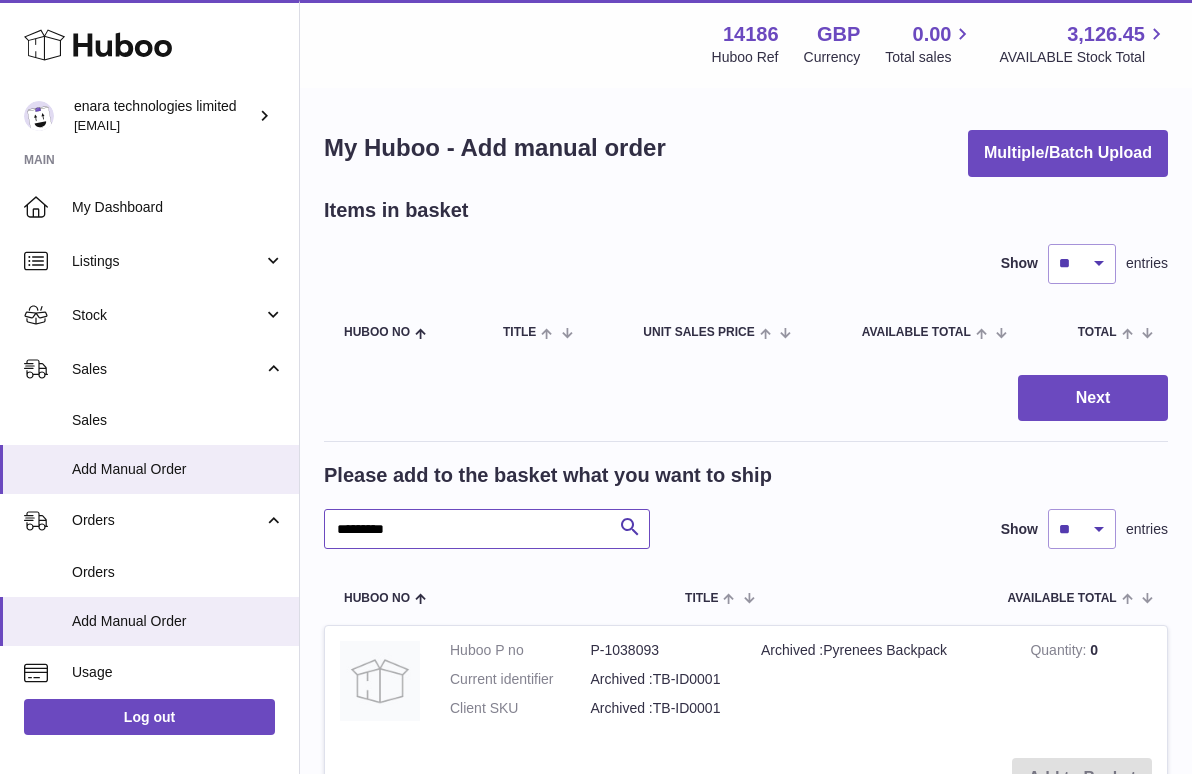 type on "*********" 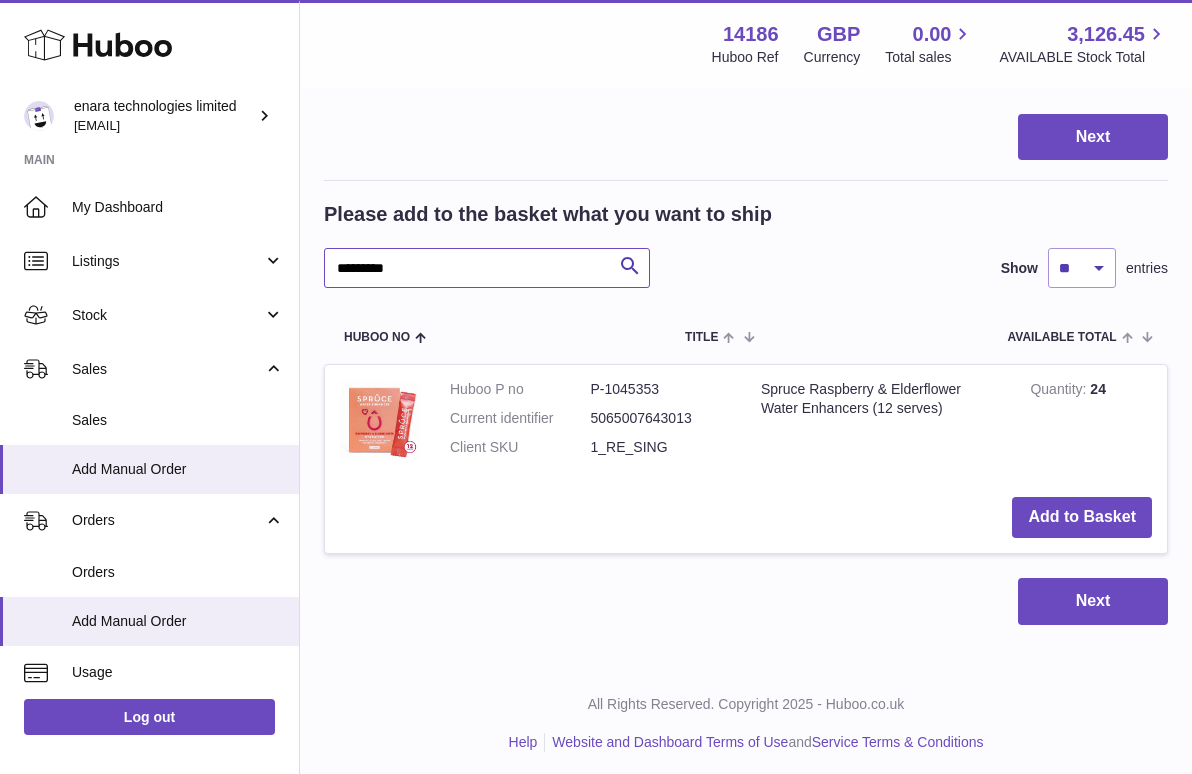 scroll, scrollTop: 260, scrollLeft: 0, axis: vertical 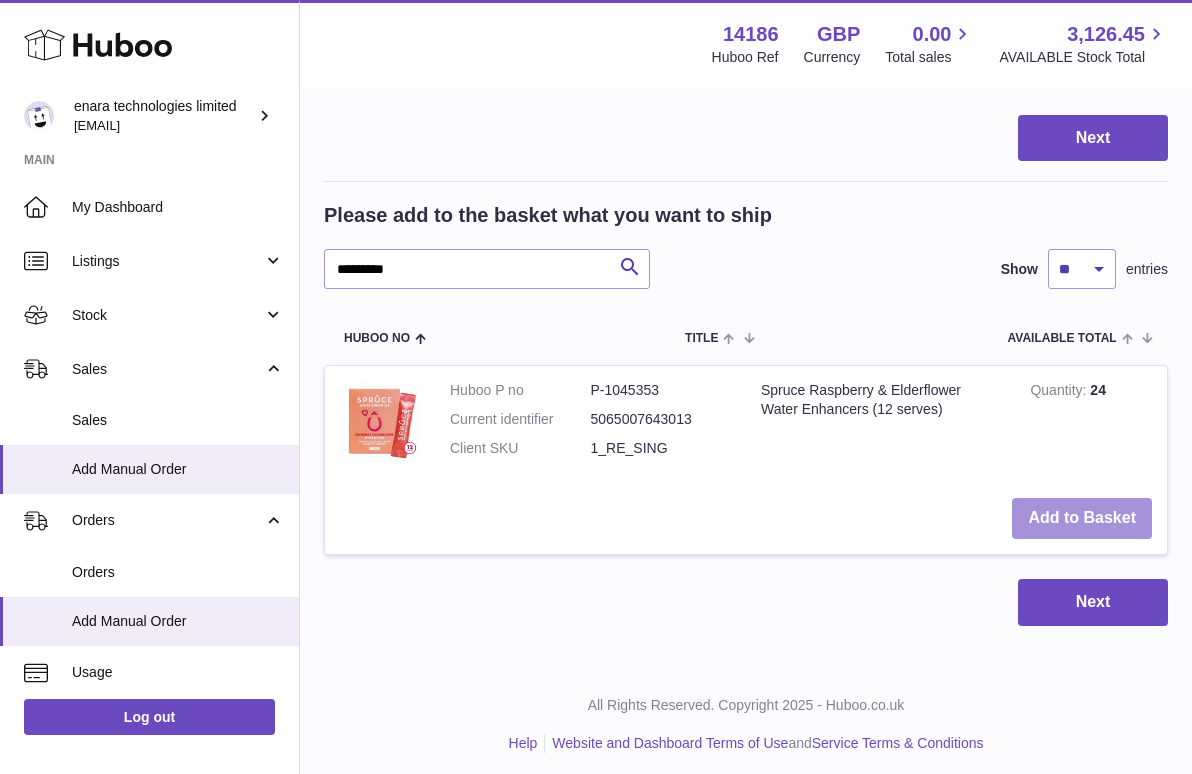 click on "Add to Basket" at bounding box center [1082, 518] 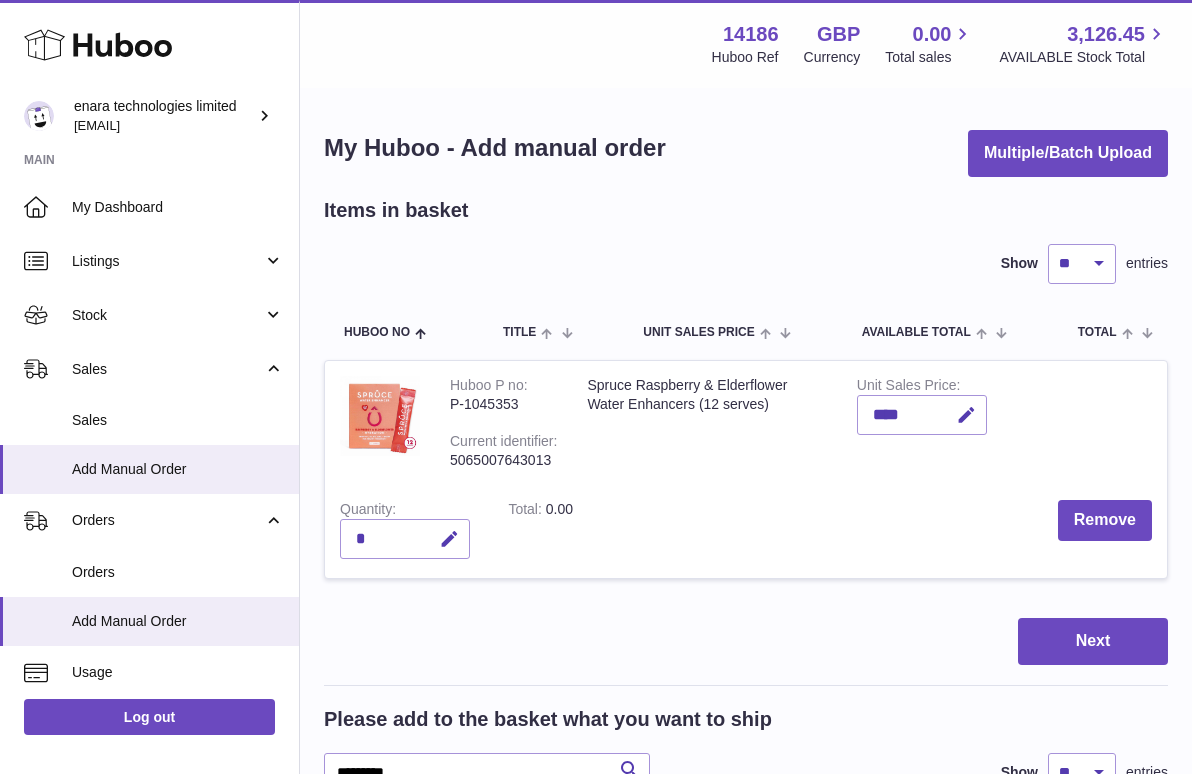 scroll, scrollTop: 0, scrollLeft: 0, axis: both 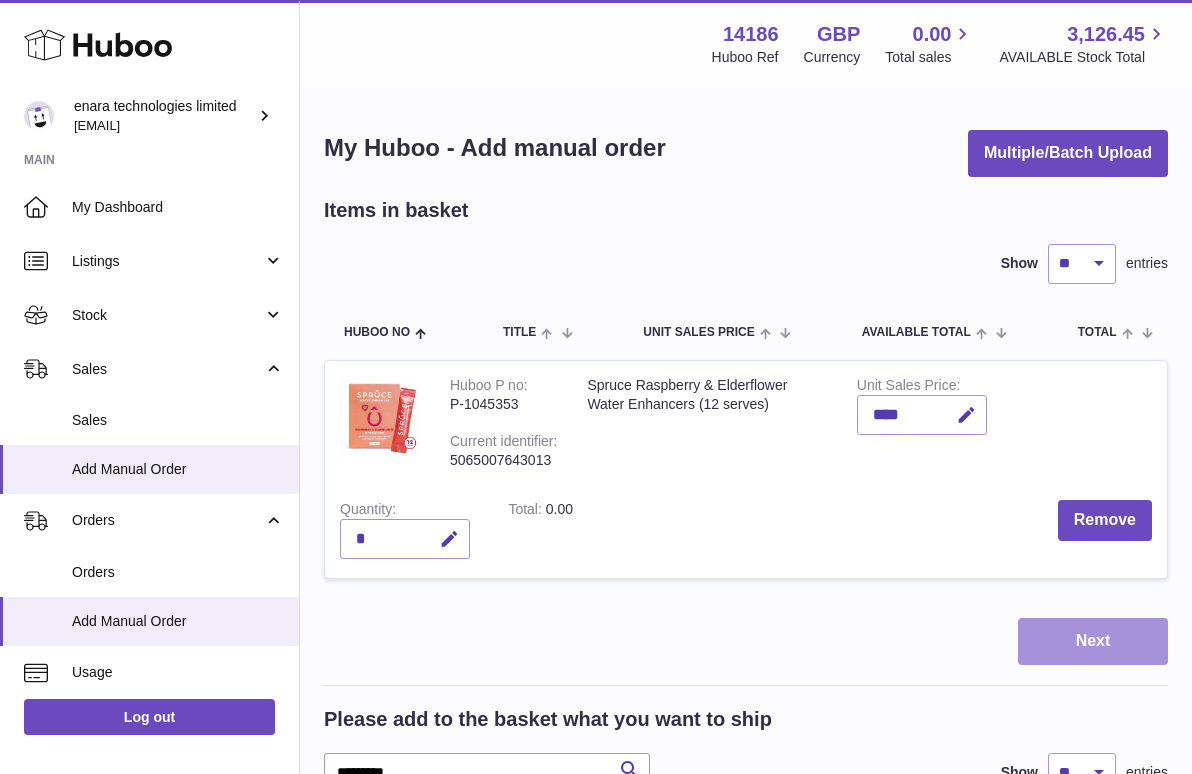 click on "Next" at bounding box center [1093, 641] 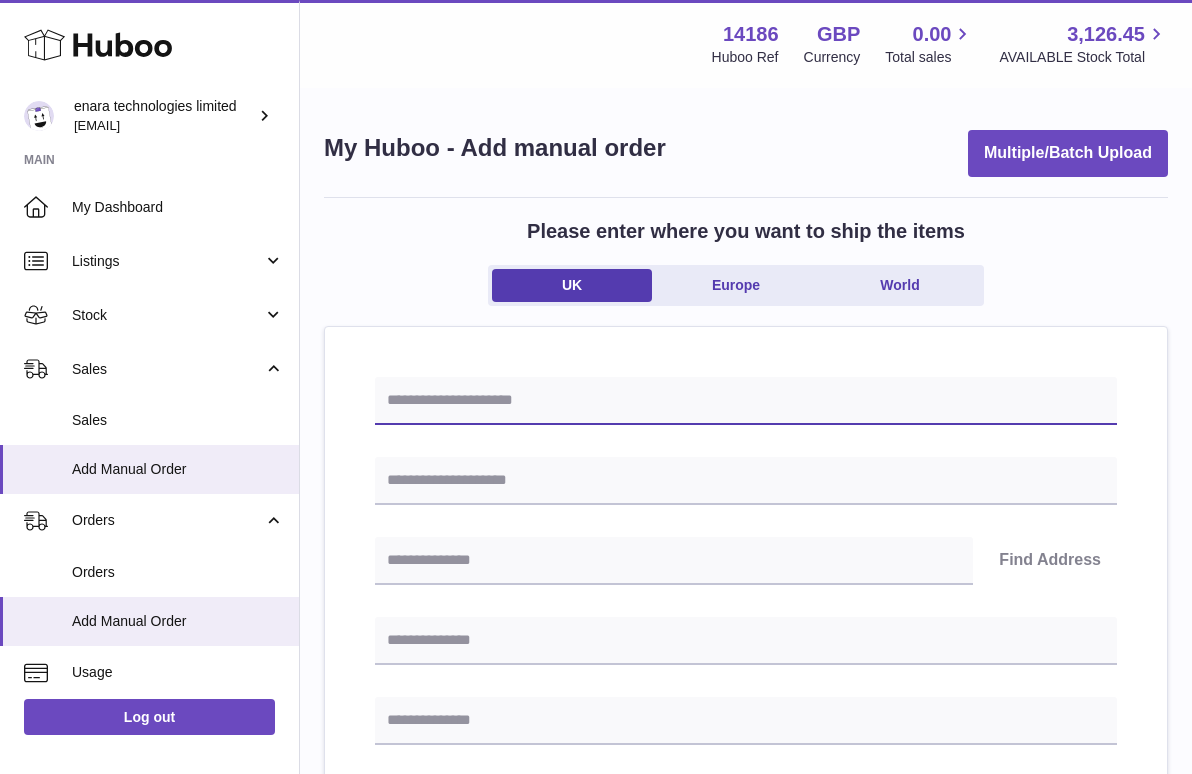 click at bounding box center [746, 401] 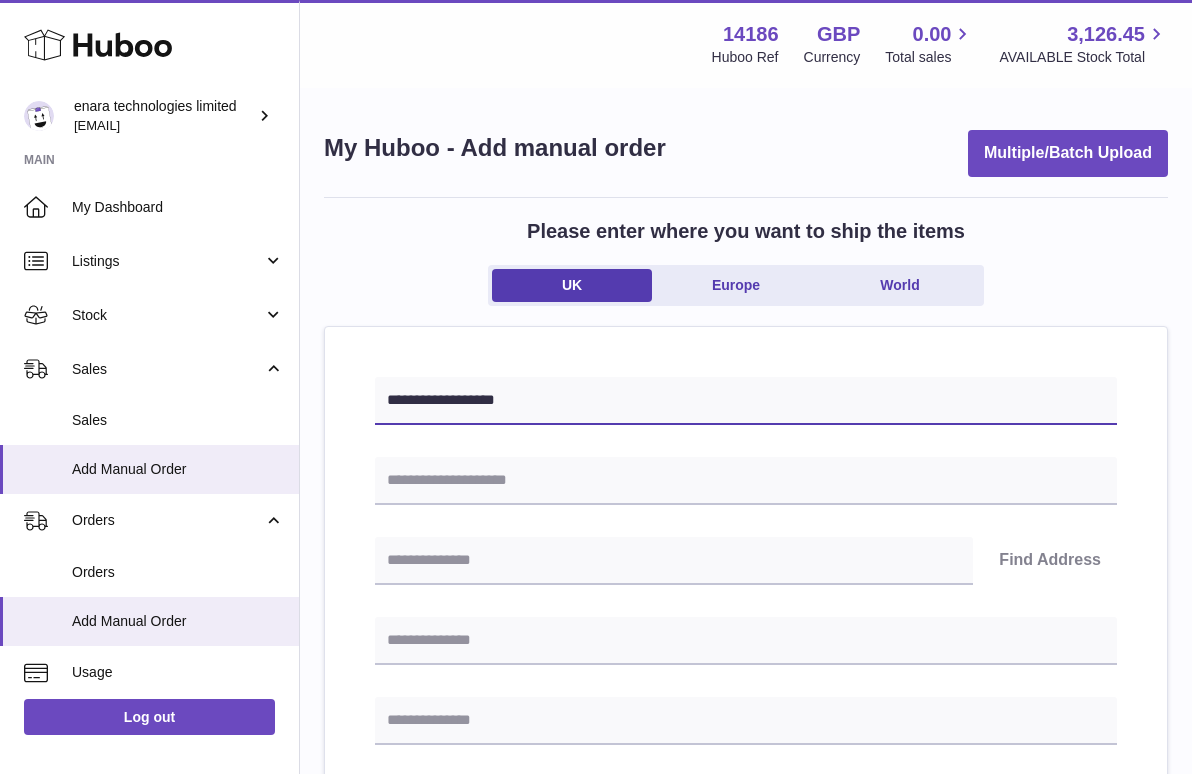 type on "**********" 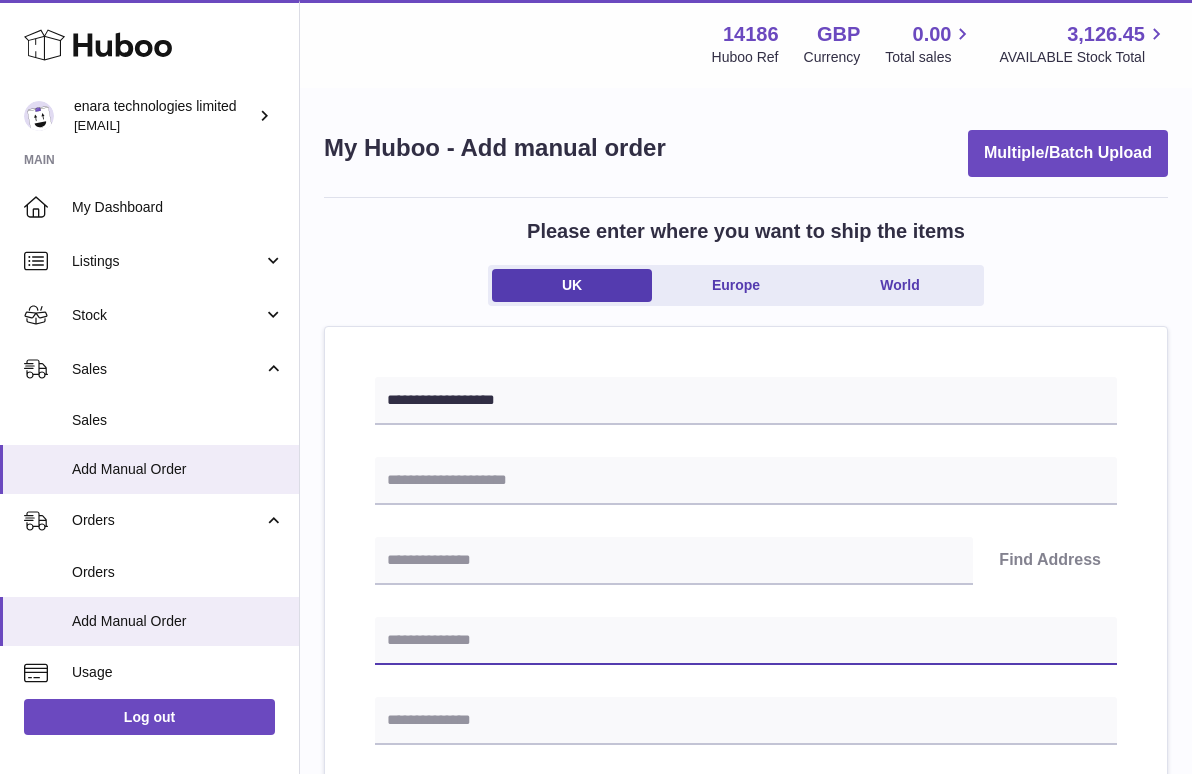paste on "**********" 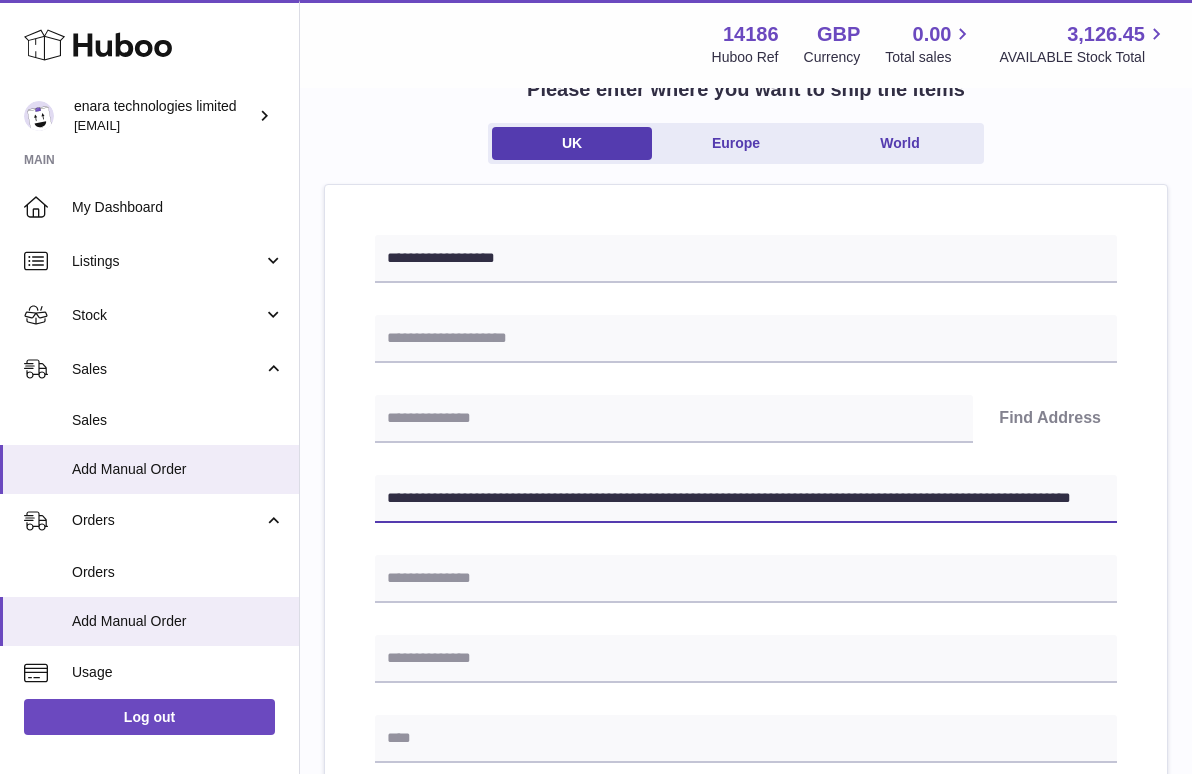 drag, startPoint x: 678, startPoint y: 638, endPoint x: 1357, endPoint y: 796, distance: 697.14056 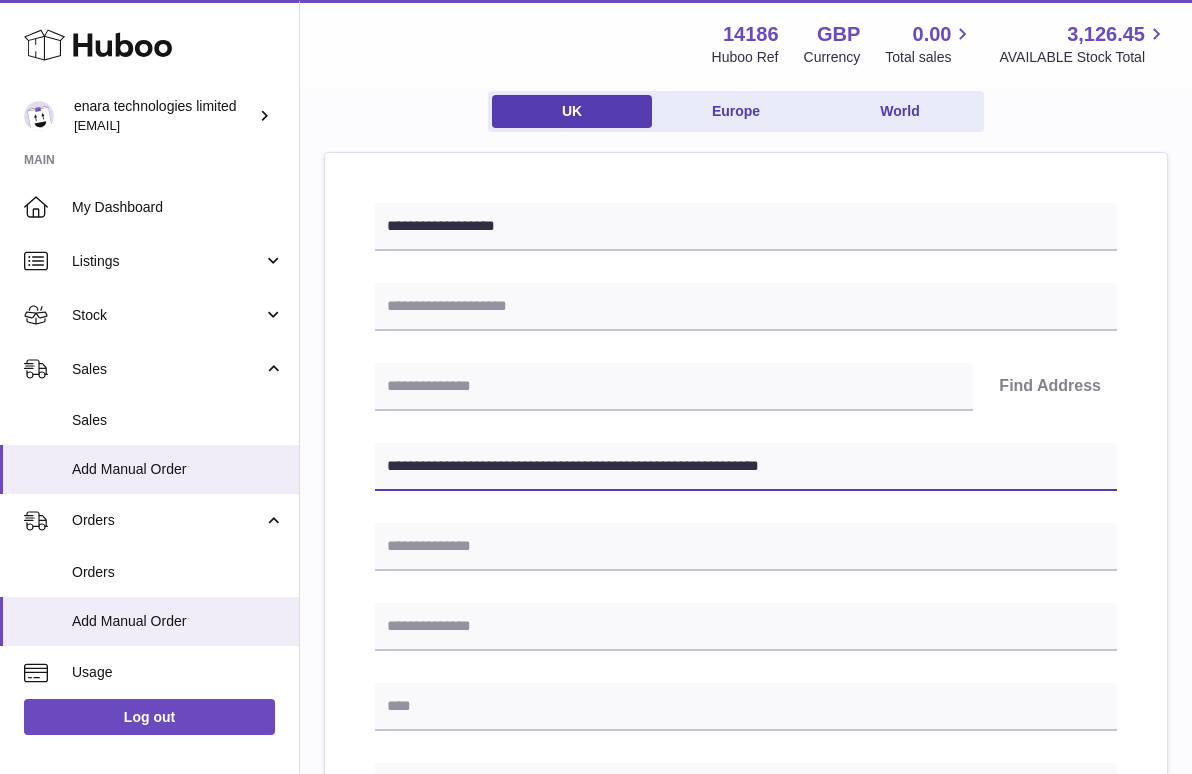 type on "**********" 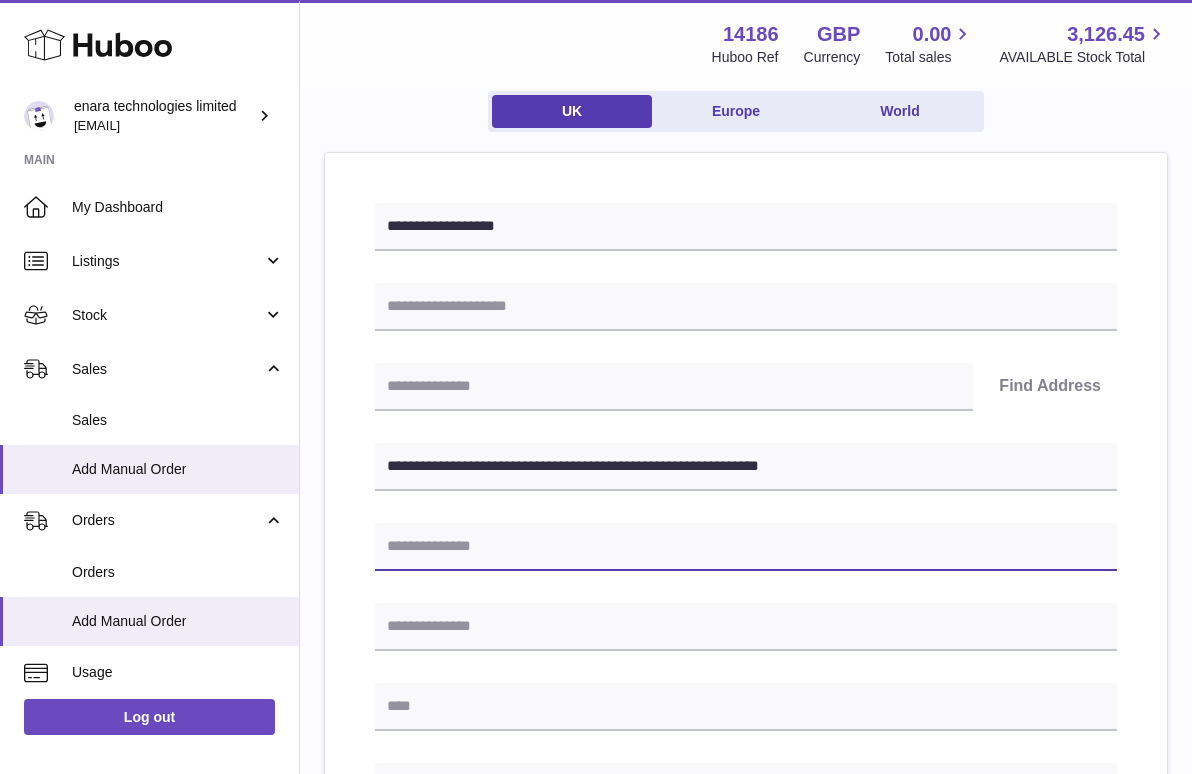 paste on "**********" 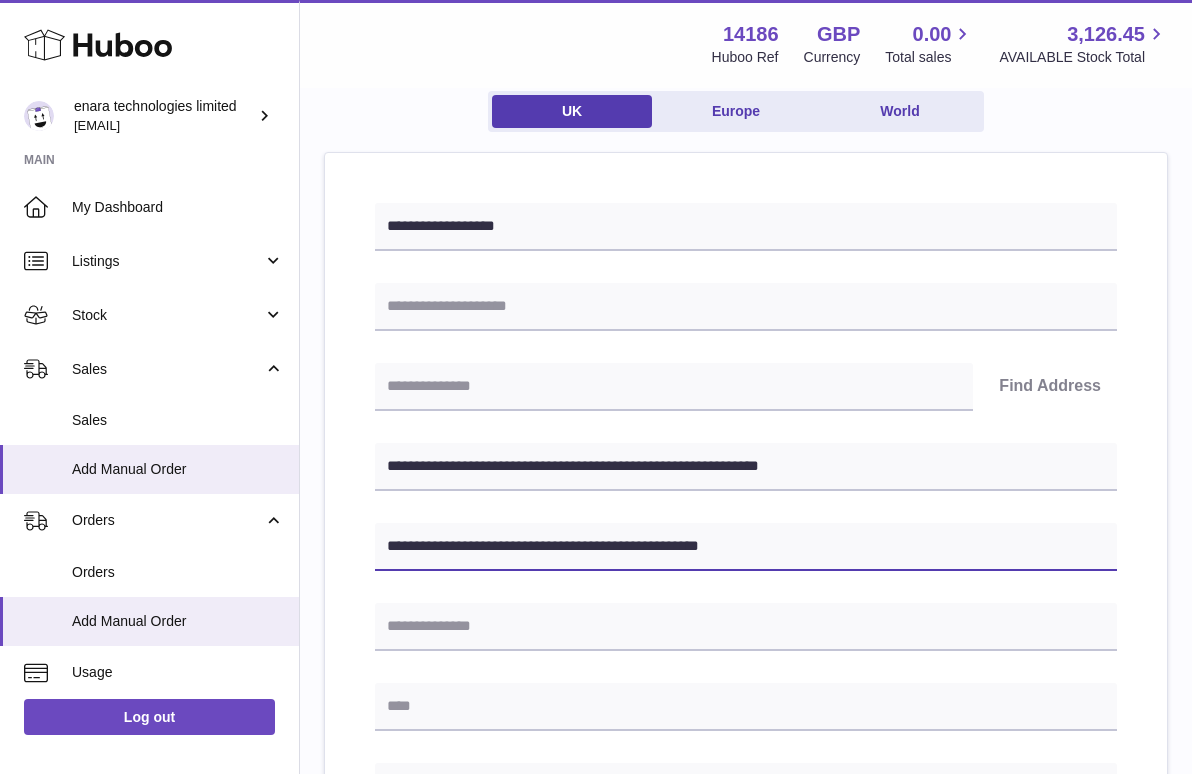 type on "**********" 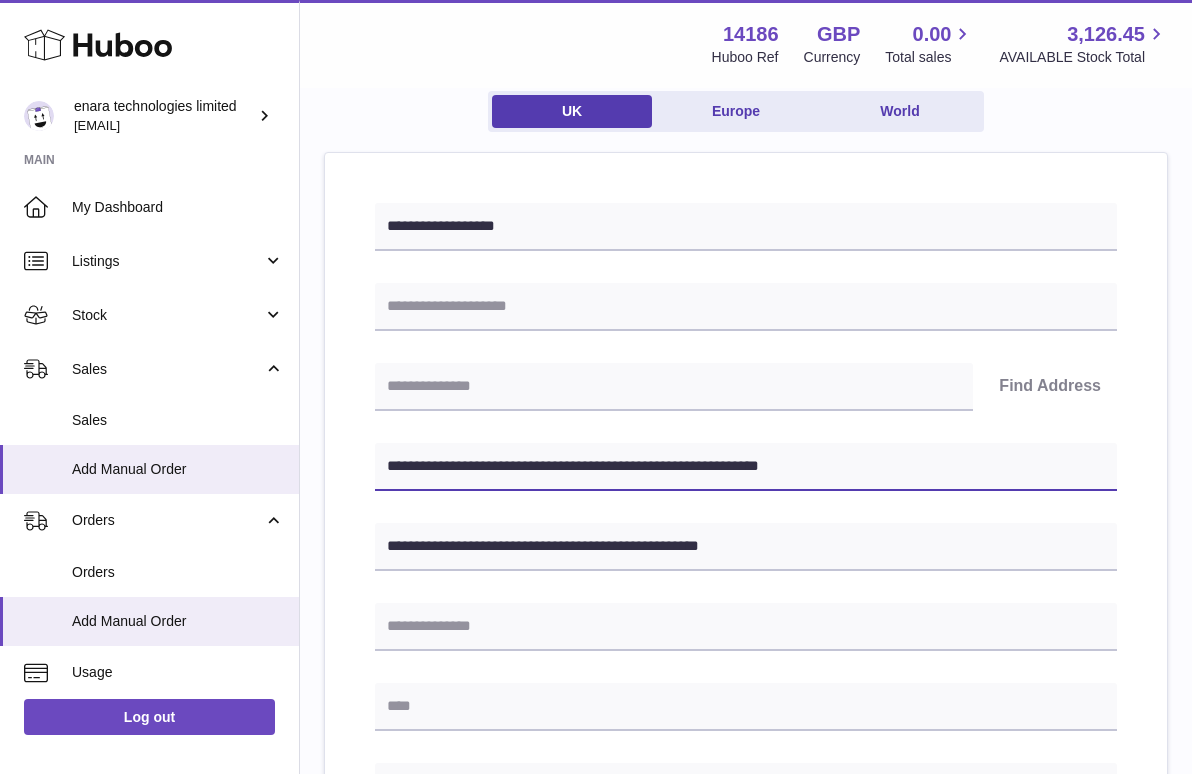 drag, startPoint x: 474, startPoint y: 465, endPoint x: 396, endPoint y: 466, distance: 78.00641 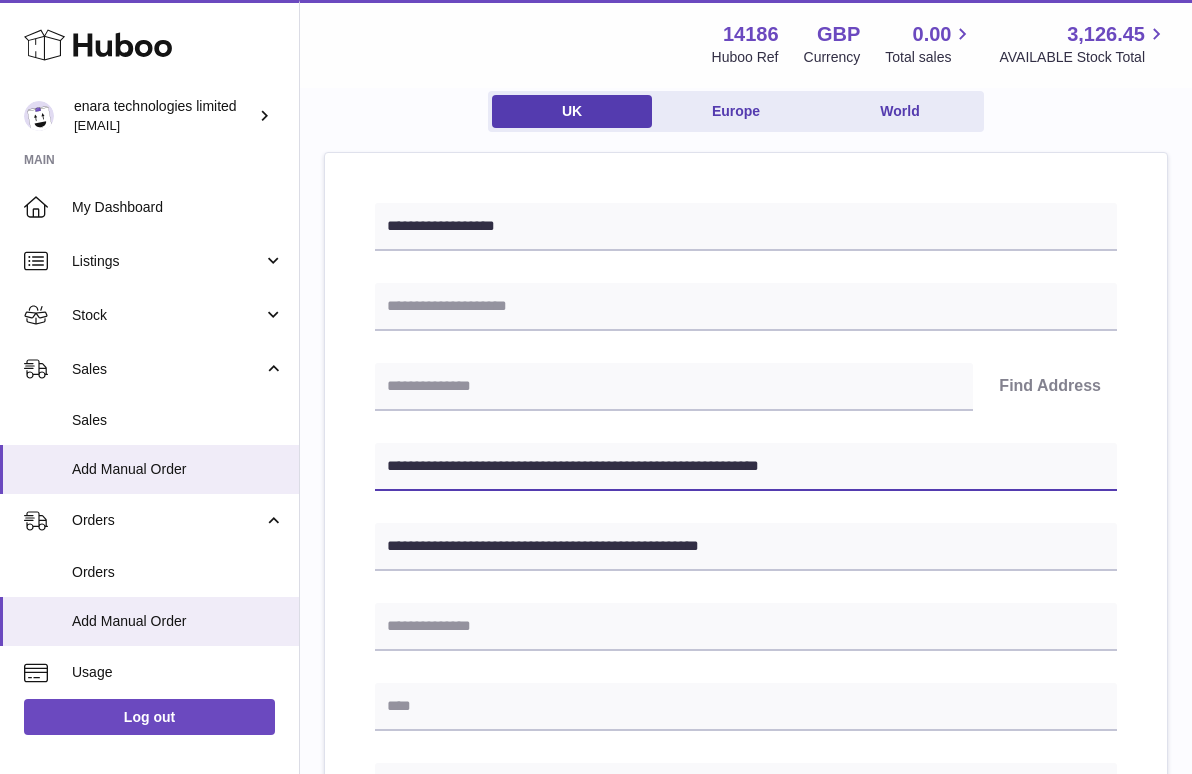 click on "**********" at bounding box center (746, 467) 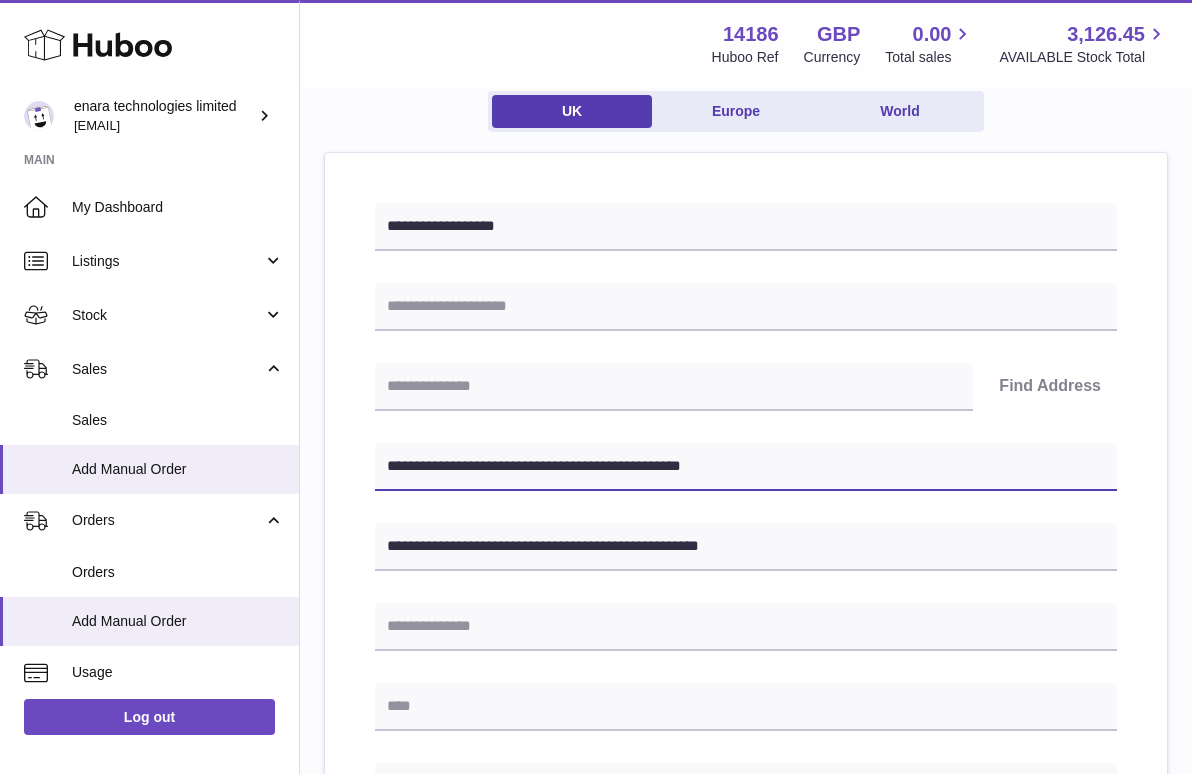 type on "**********" 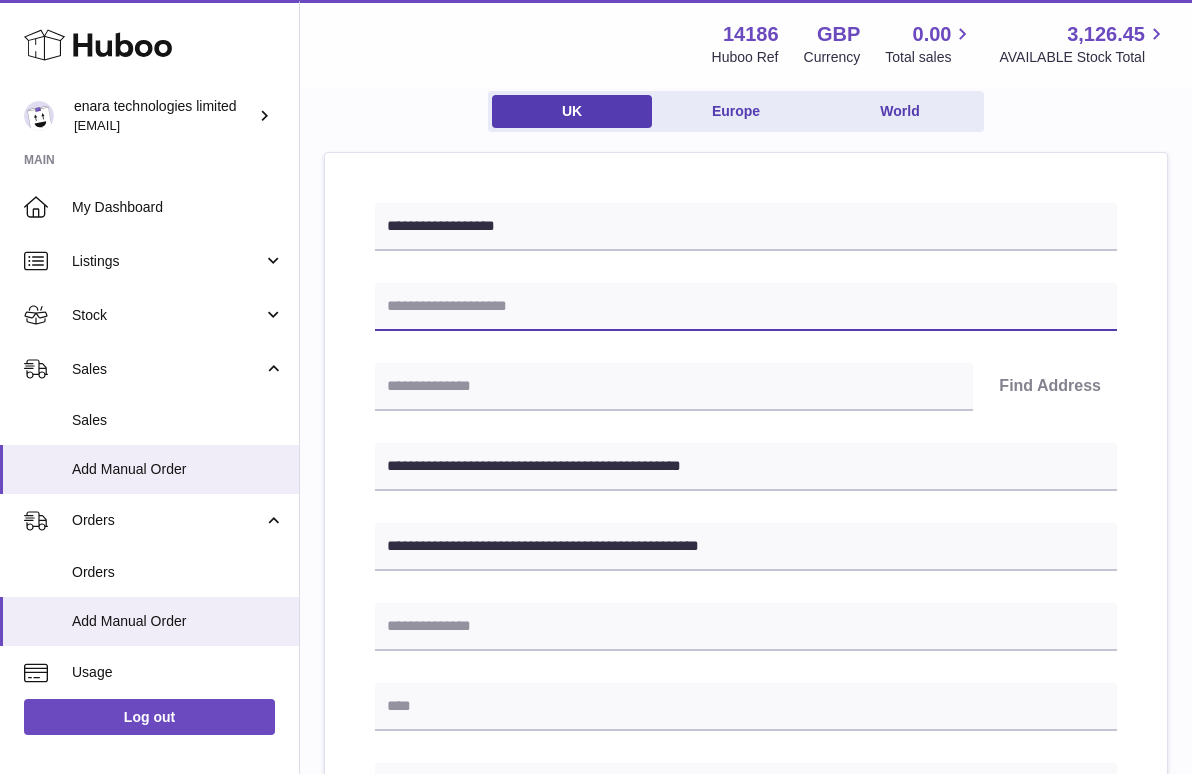 paste on "**********" 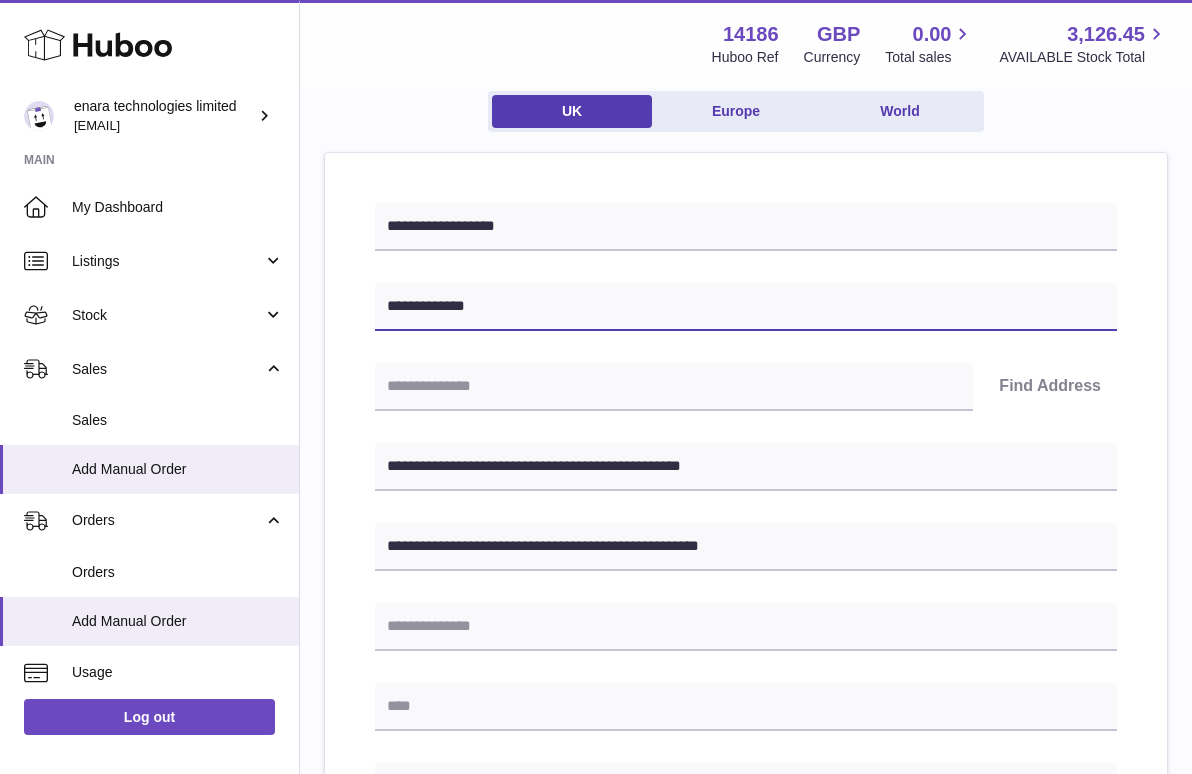 type on "**********" 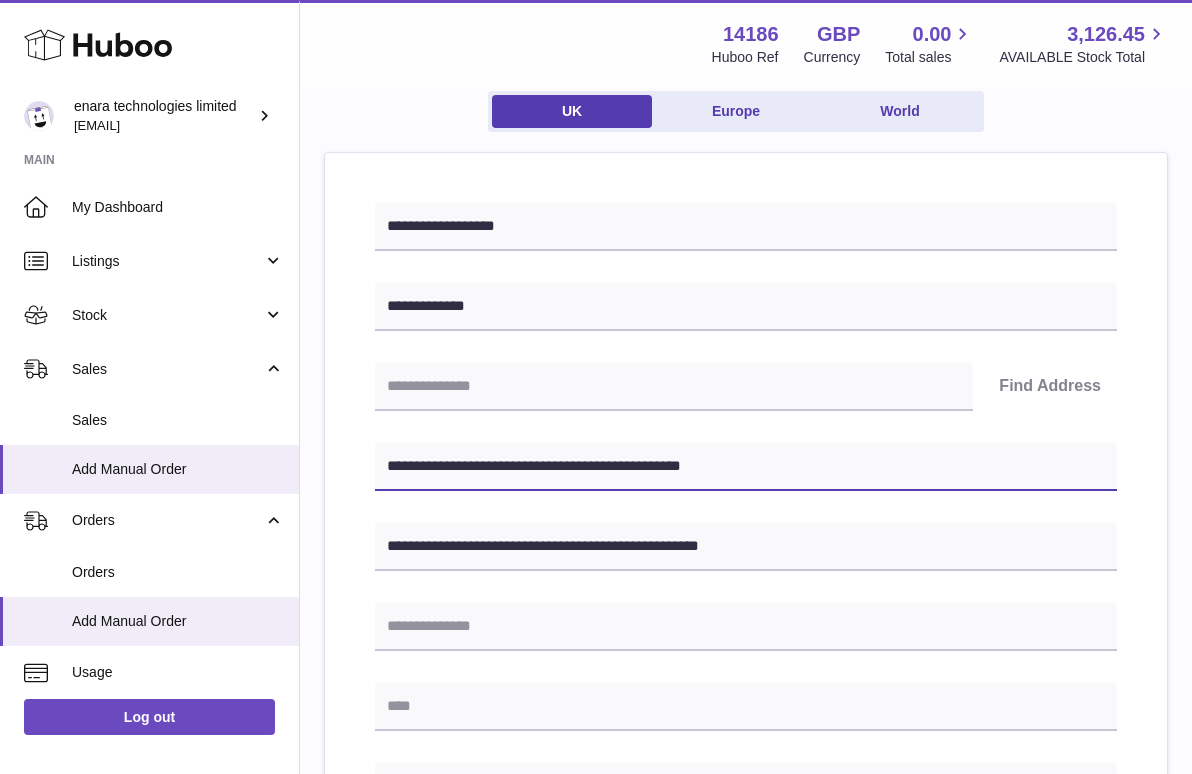click on "**********" at bounding box center [746, 467] 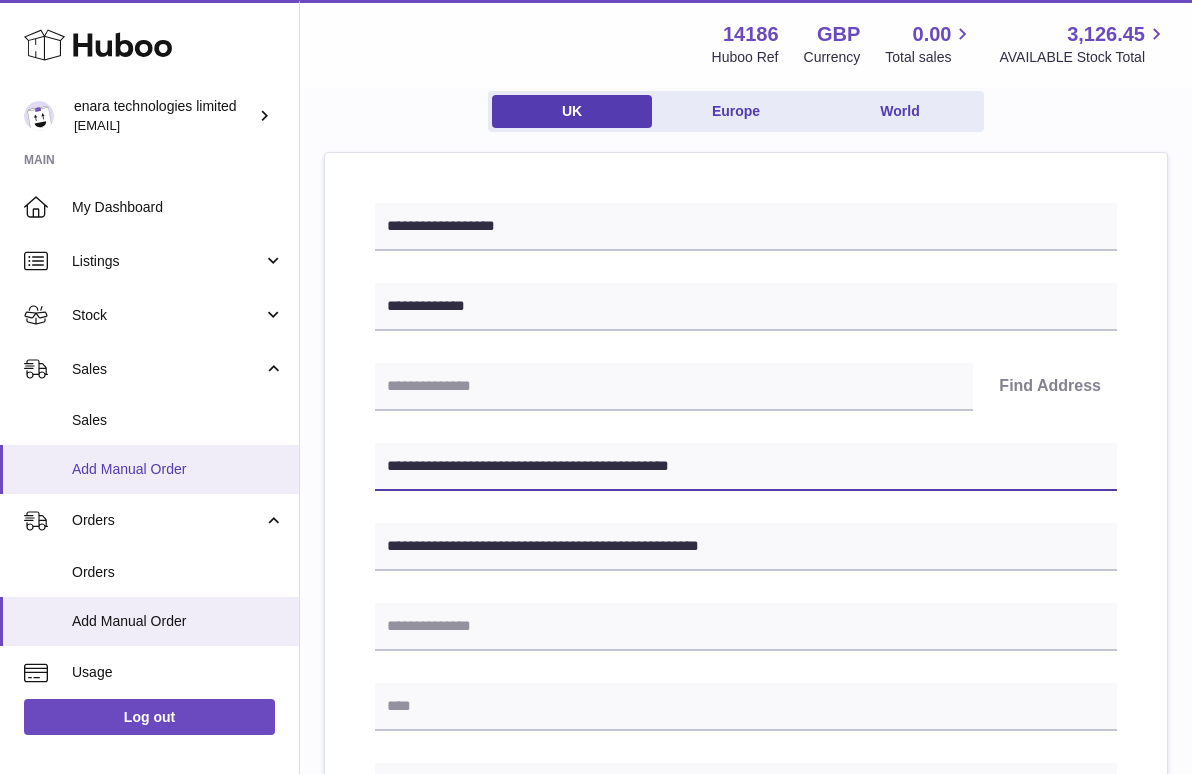 drag, startPoint x: 506, startPoint y: 462, endPoint x: 193, endPoint y: 447, distance: 313.35922 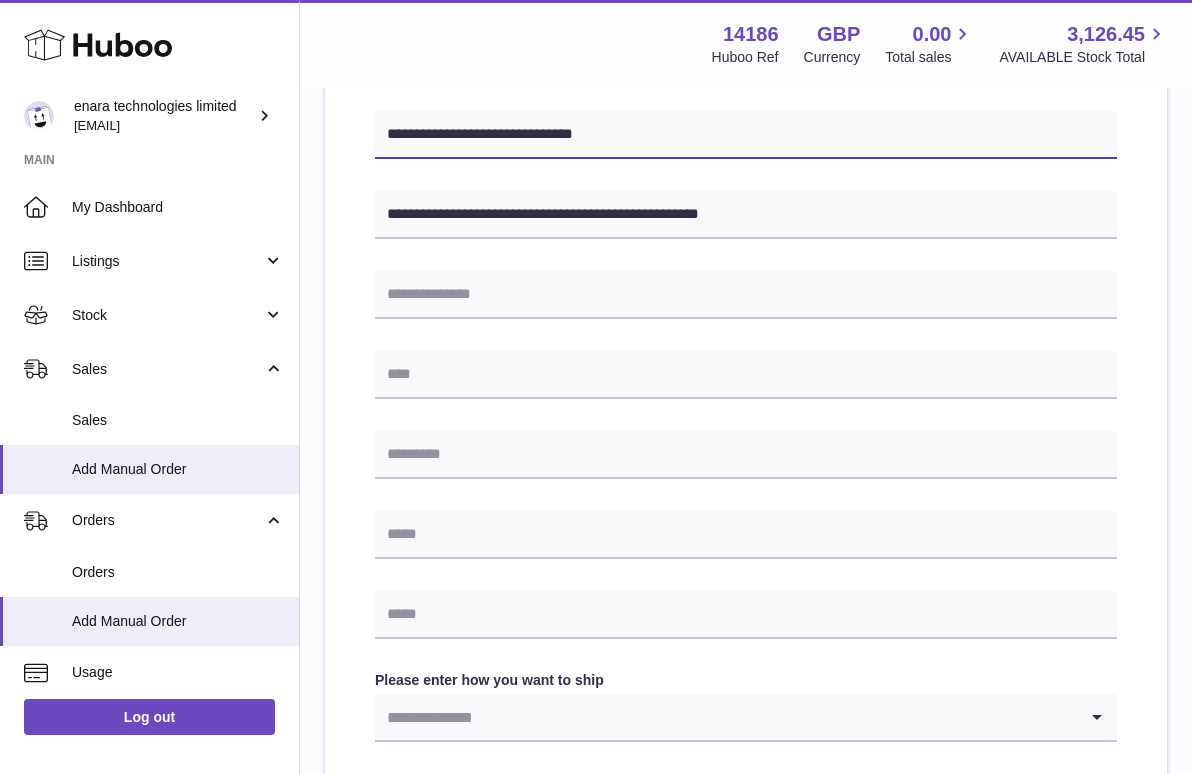 scroll, scrollTop: 535, scrollLeft: 0, axis: vertical 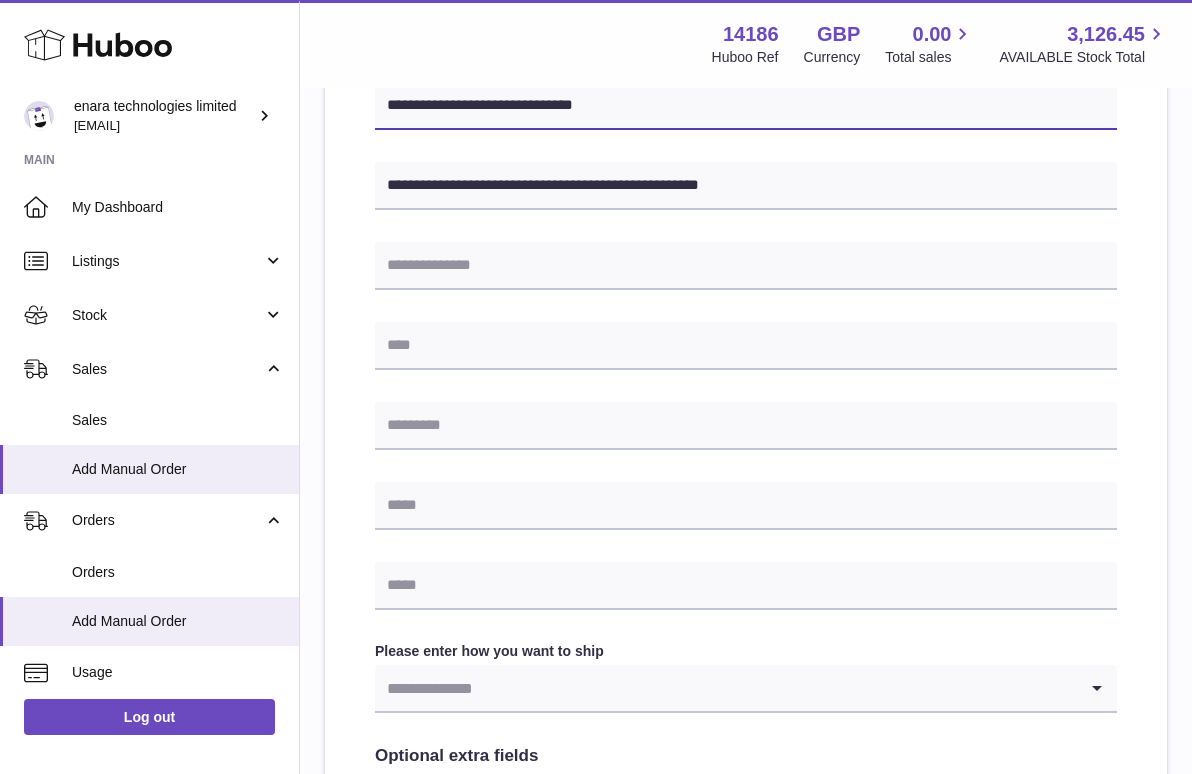 type on "**********" 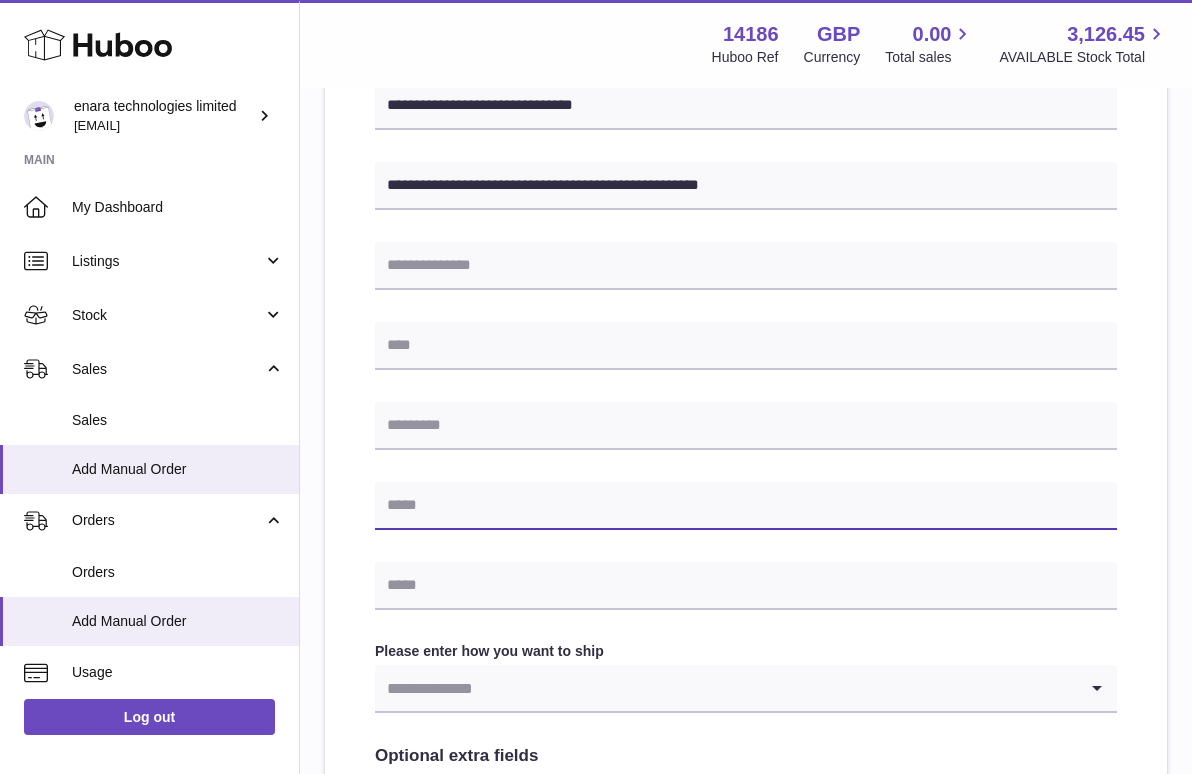paste on "**********" 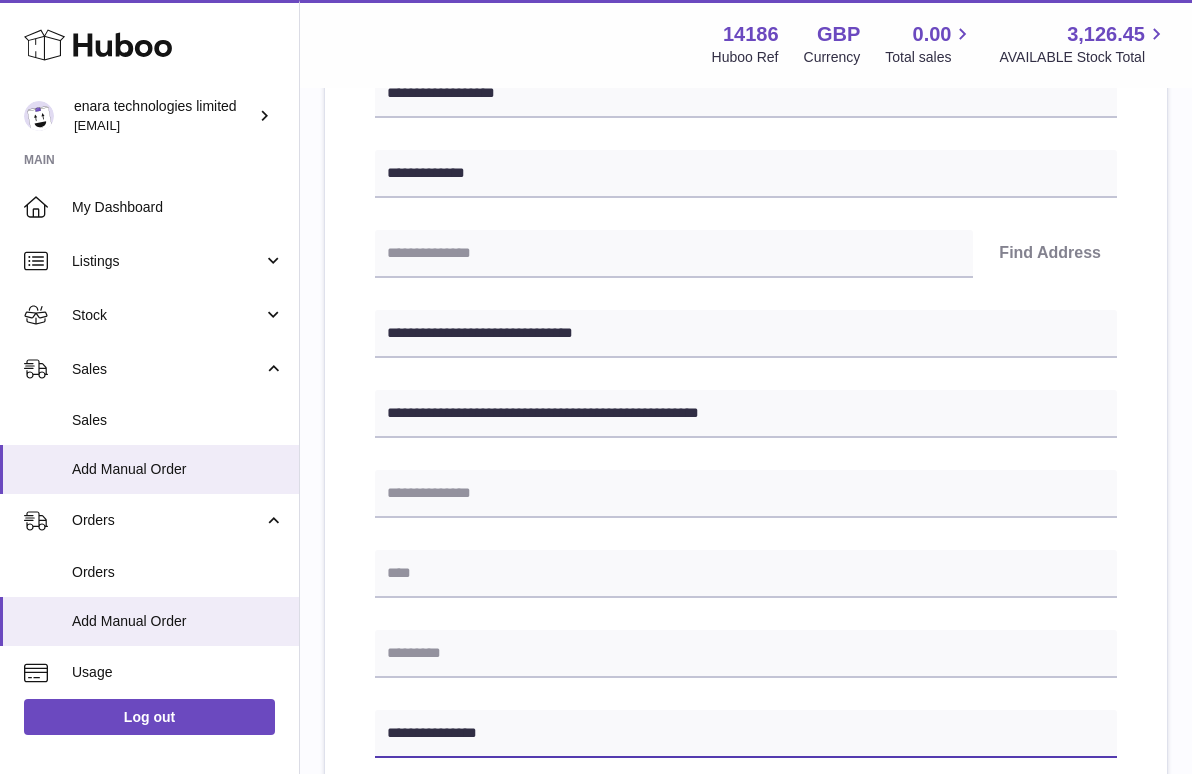 scroll, scrollTop: 307, scrollLeft: 0, axis: vertical 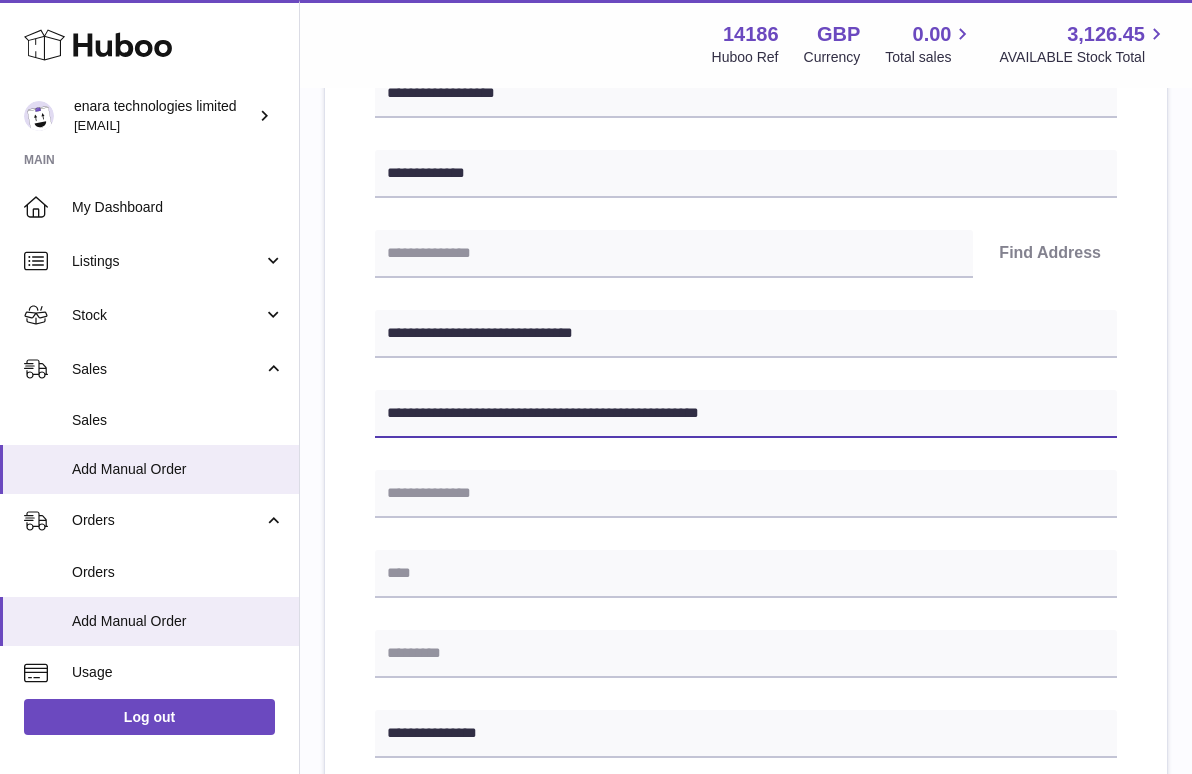 drag, startPoint x: 667, startPoint y: 413, endPoint x: 602, endPoint y: 413, distance: 65 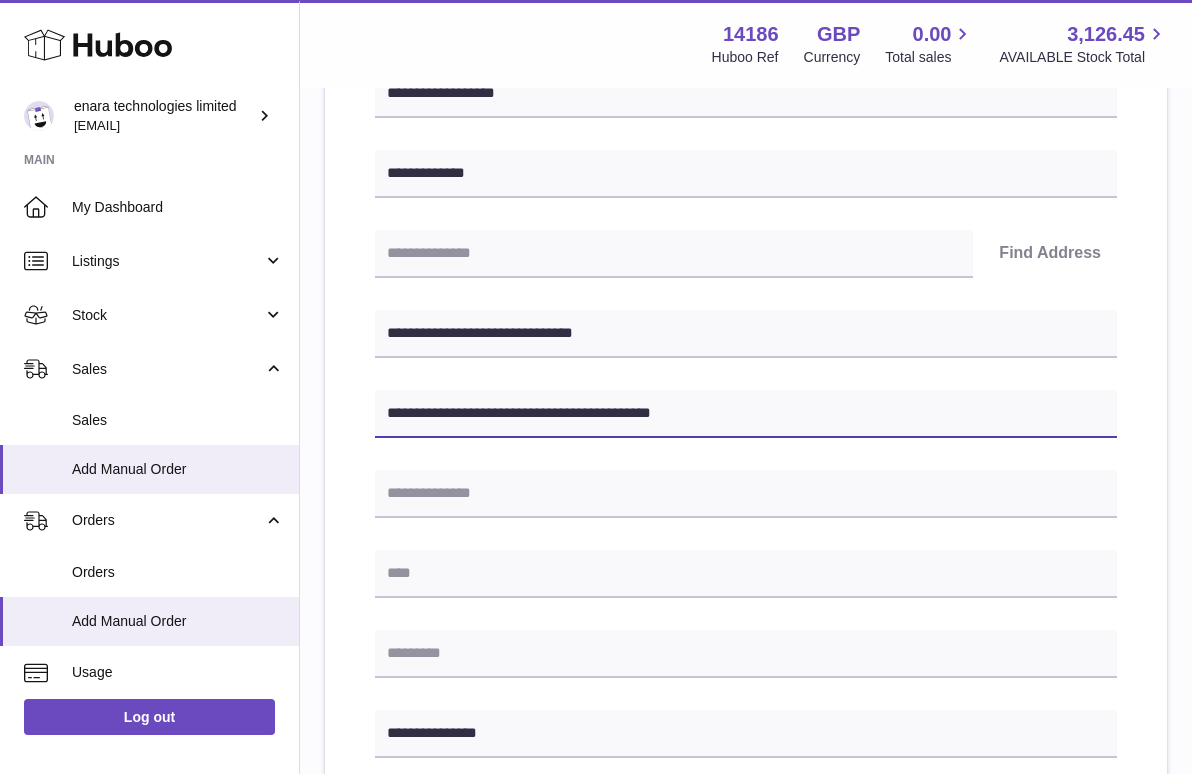 type on "**********" 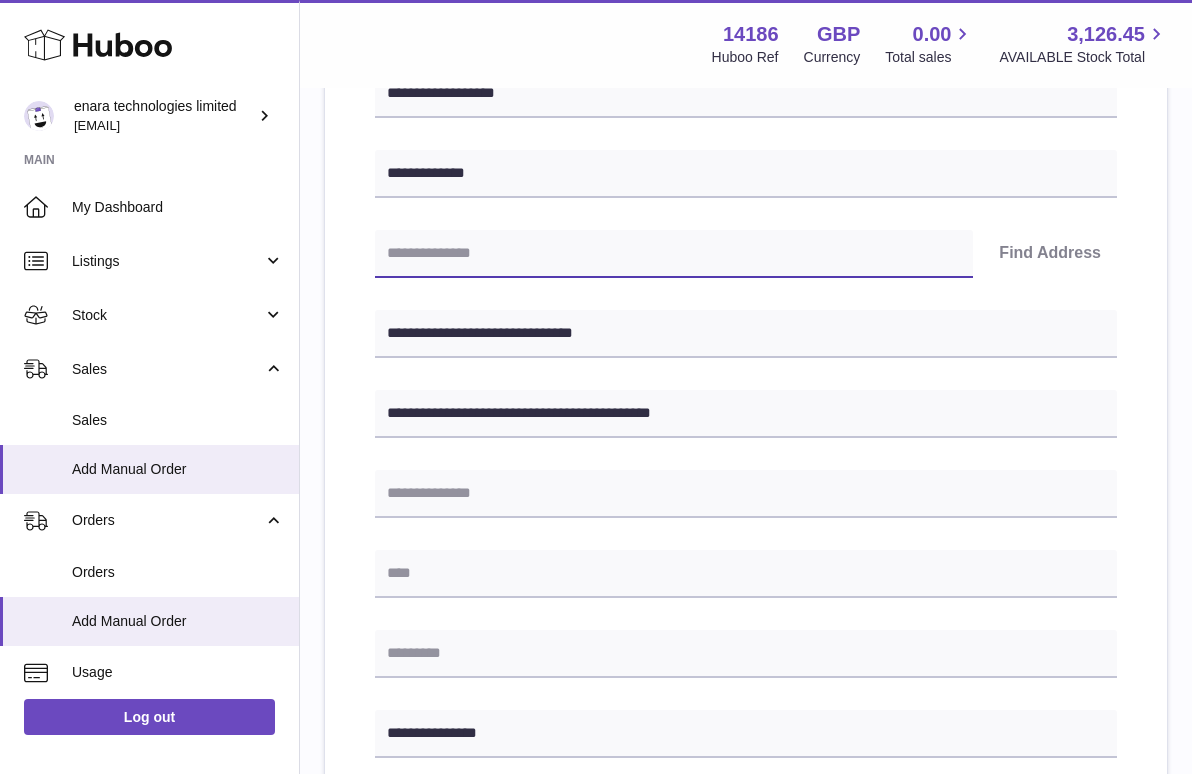 paste on "********" 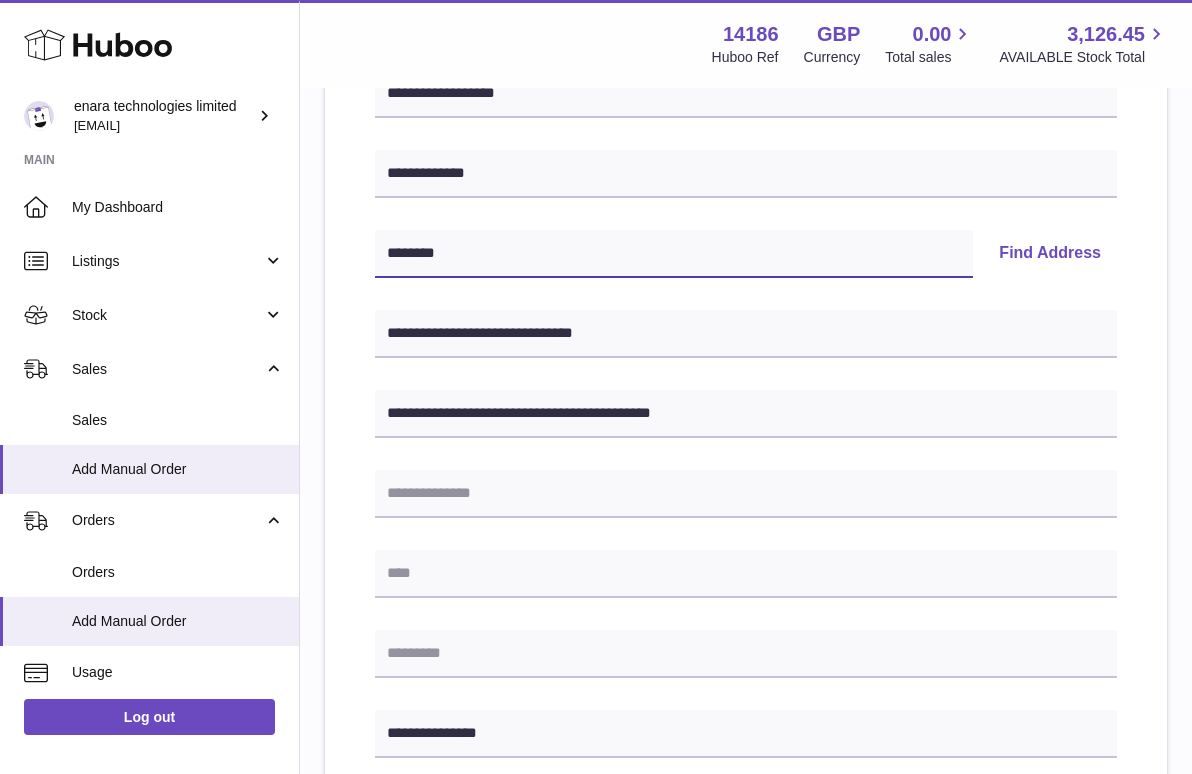 type on "********" 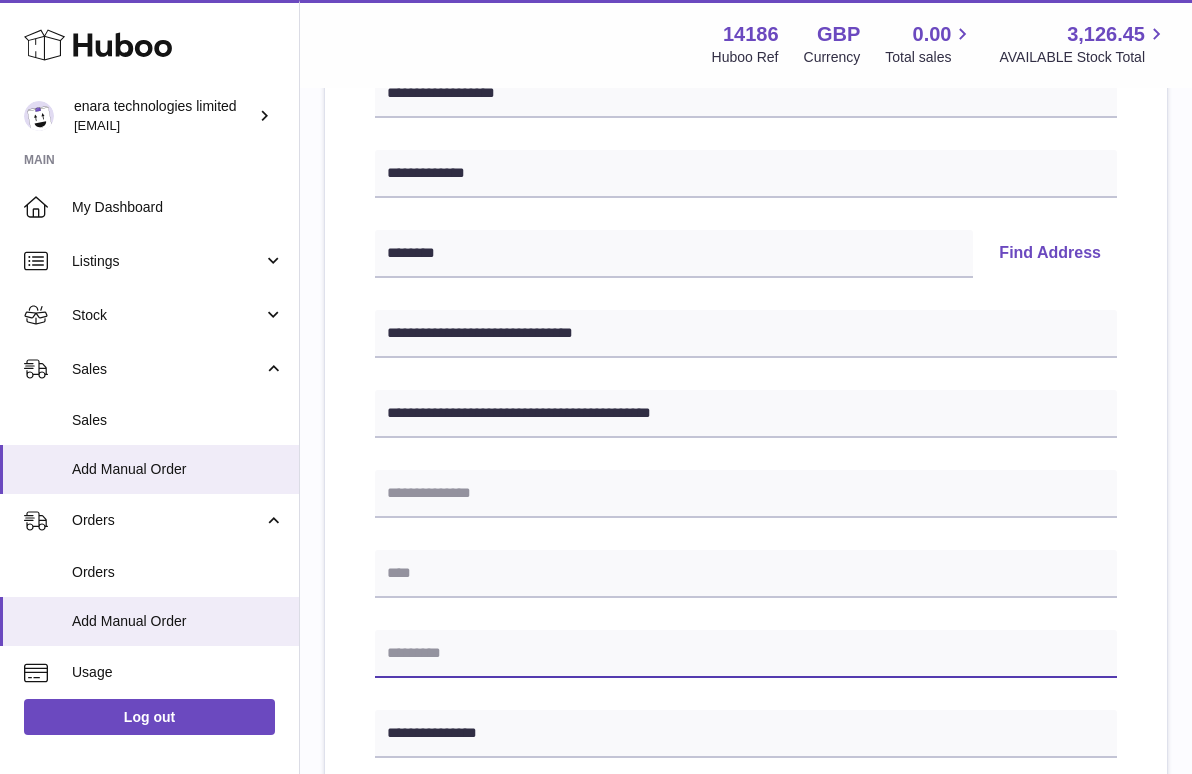 paste on "********" 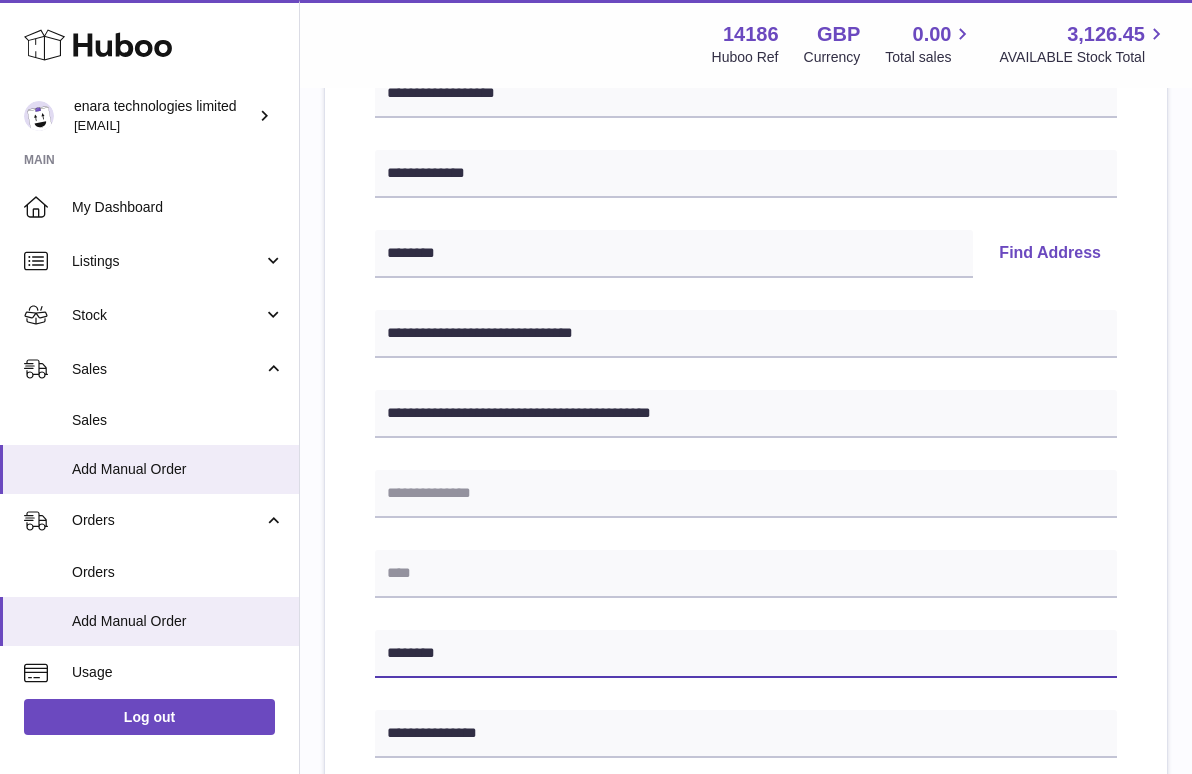 type on "********" 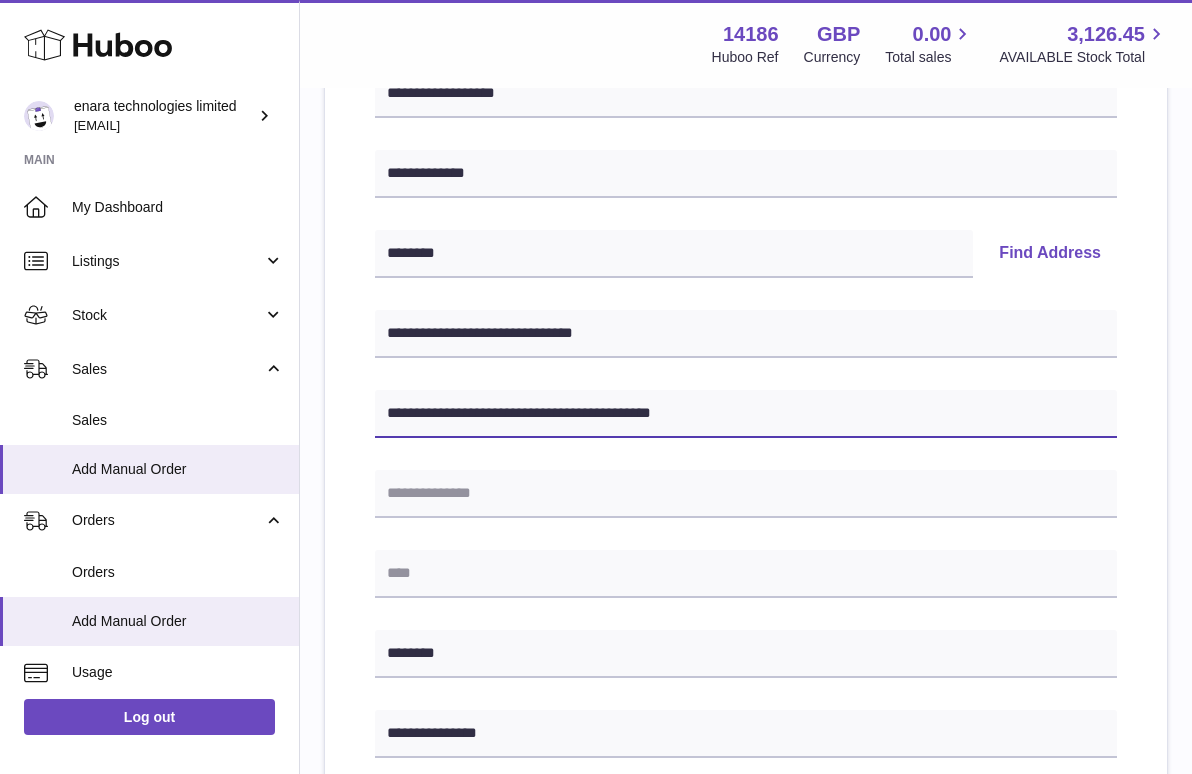 drag, startPoint x: 732, startPoint y: 409, endPoint x: 604, endPoint y: 406, distance: 128.03516 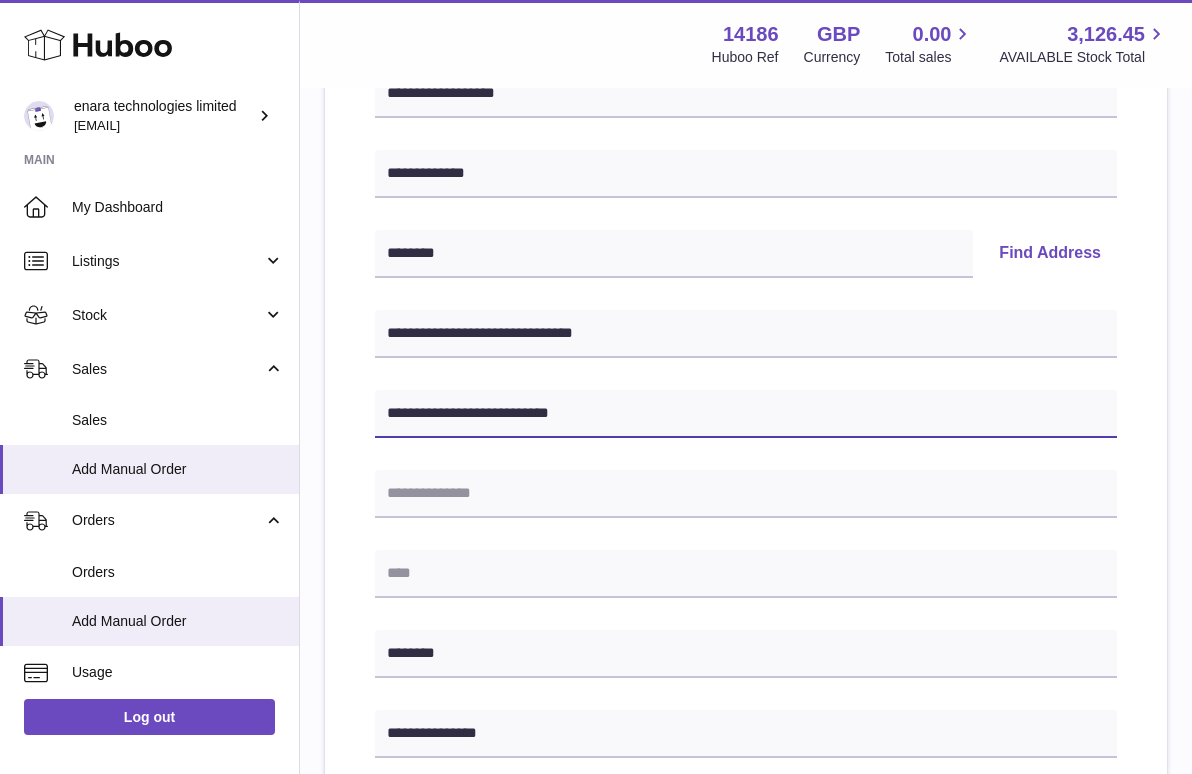 type on "**********" 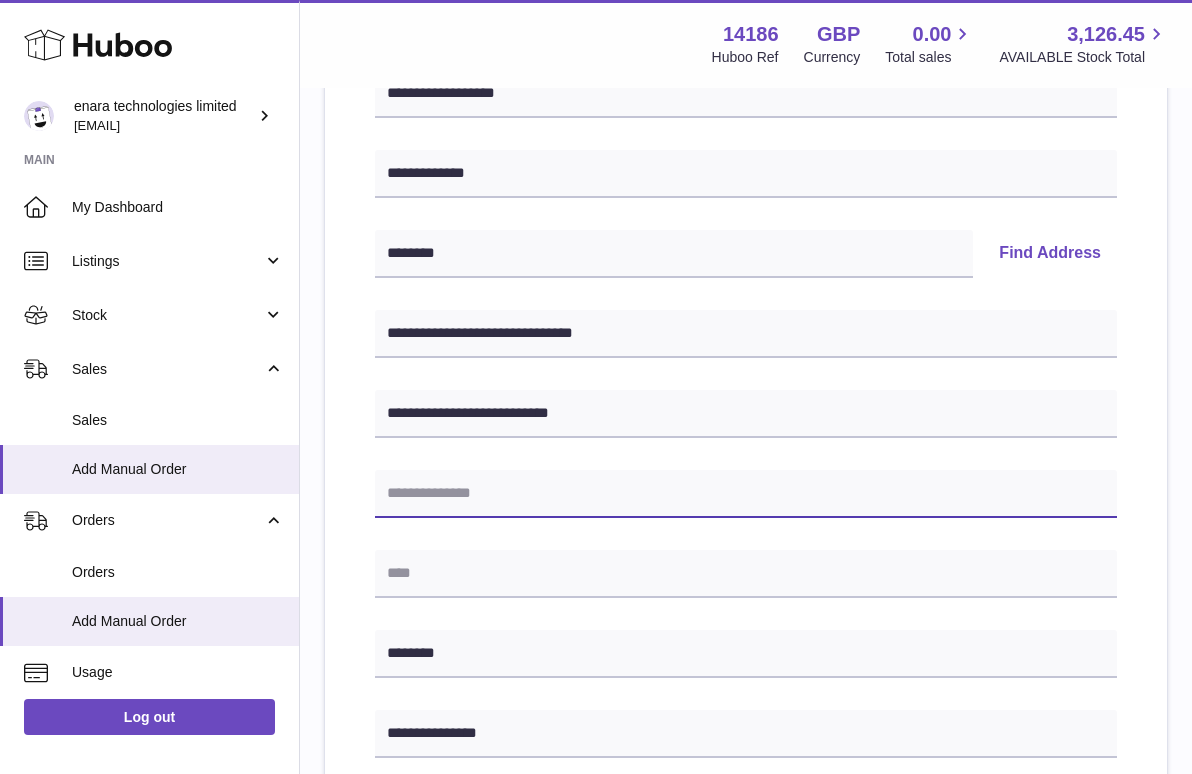 paste on "**********" 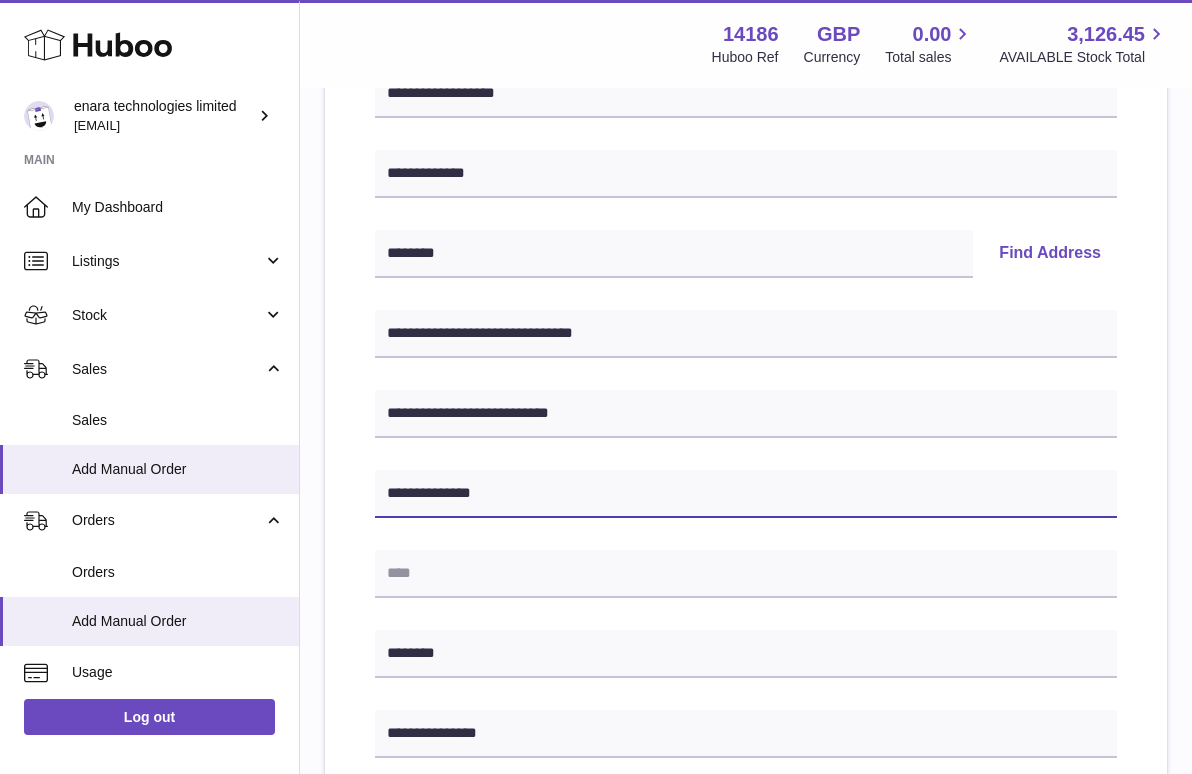 click on "**********" at bounding box center [746, 494] 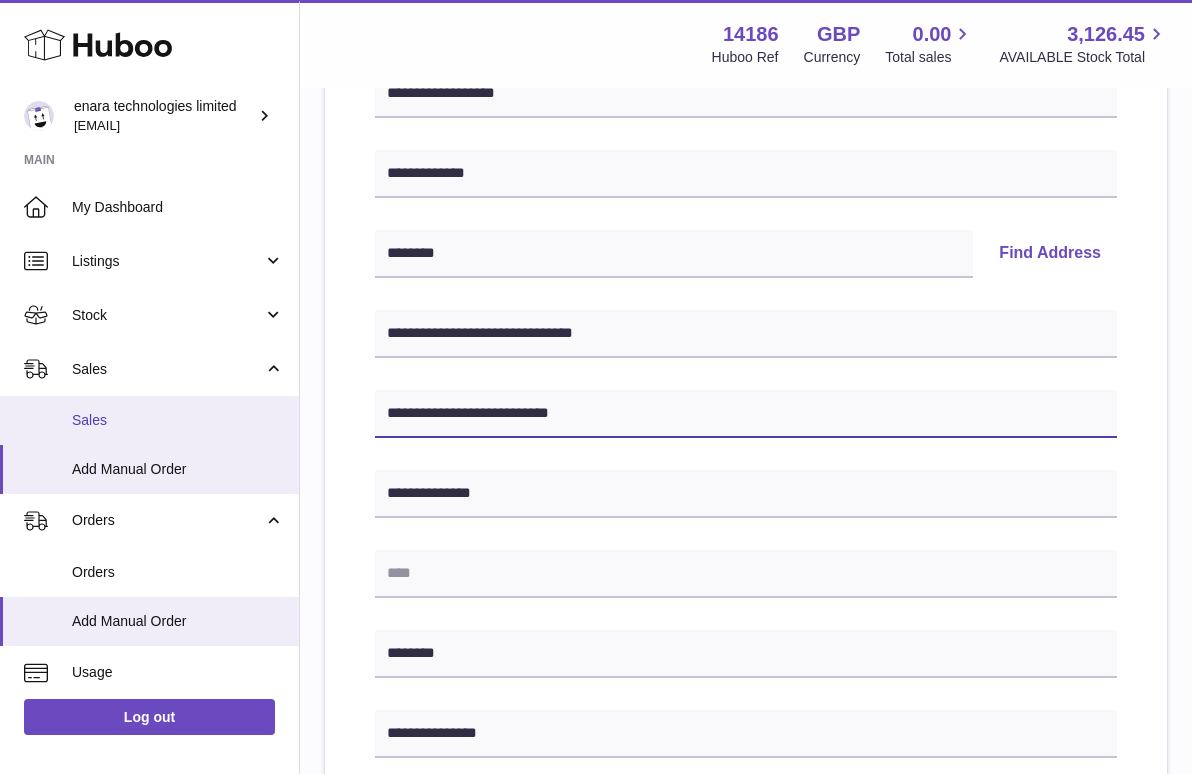 drag, startPoint x: 622, startPoint y: 407, endPoint x: 279, endPoint y: 405, distance: 343.00583 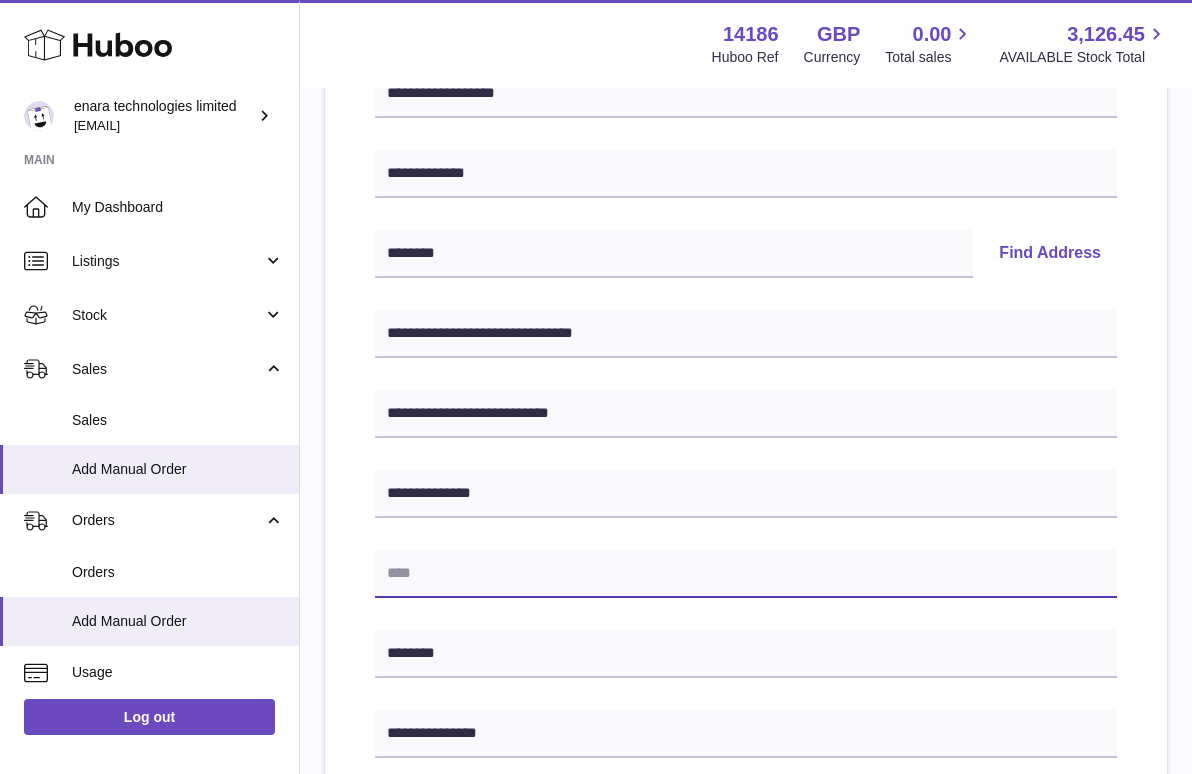 click at bounding box center (746, 574) 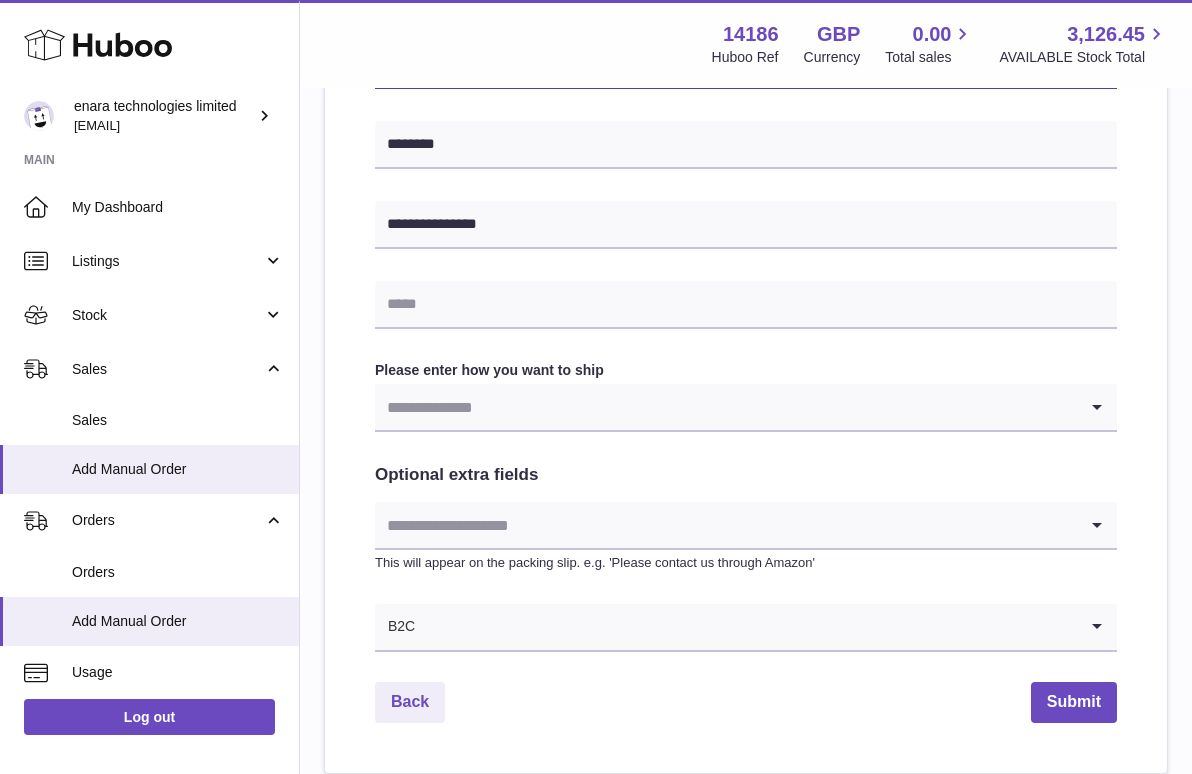 scroll, scrollTop: 878, scrollLeft: 0, axis: vertical 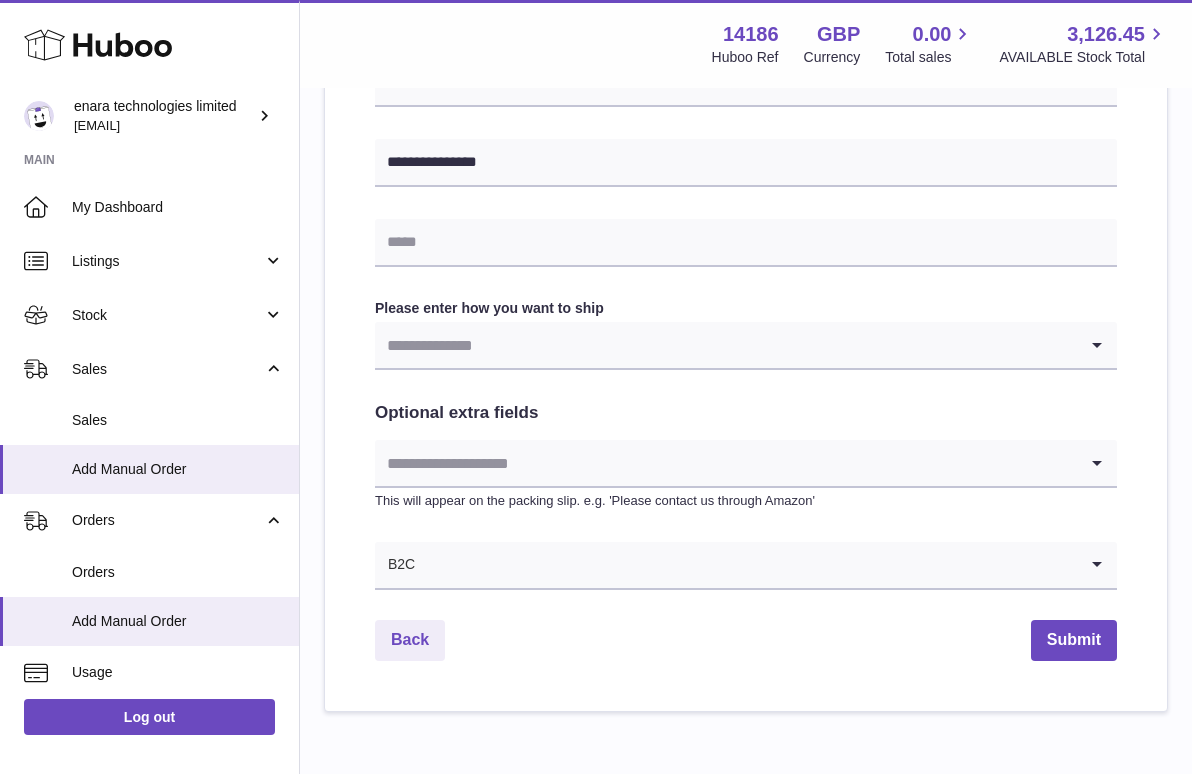 type on "**********" 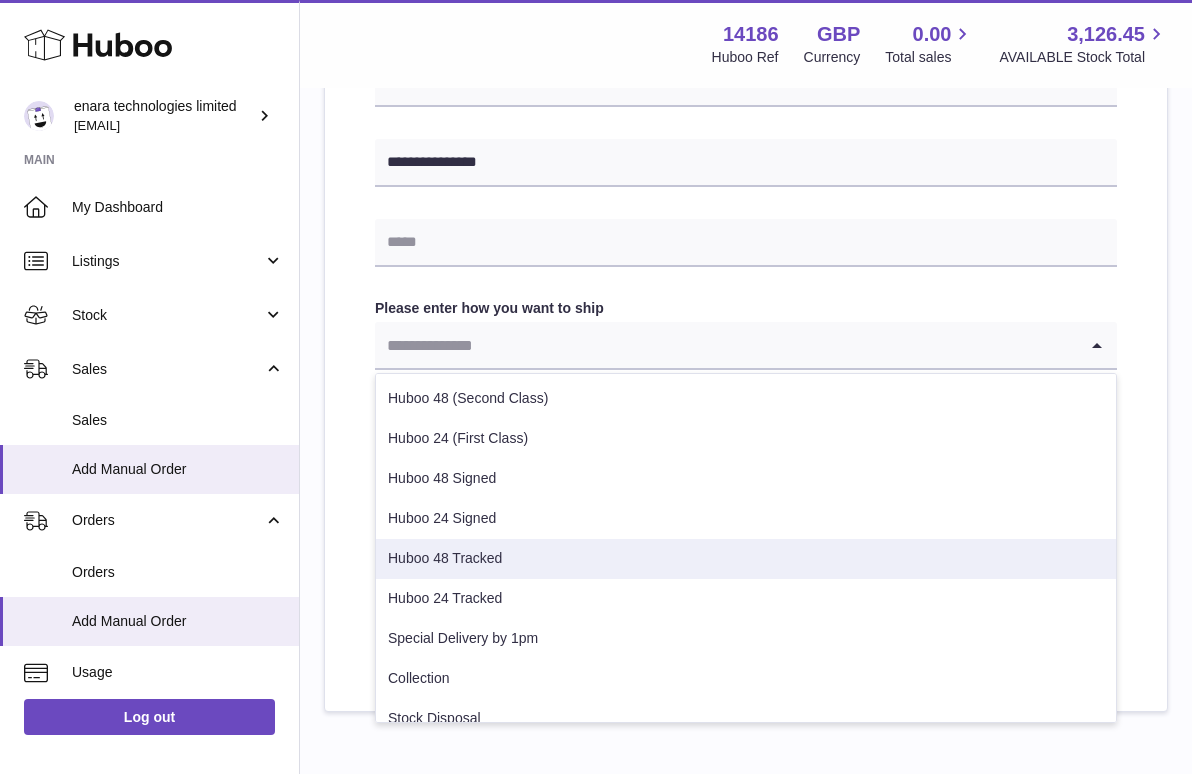 click on "Huboo 48 Tracked" at bounding box center [746, 559] 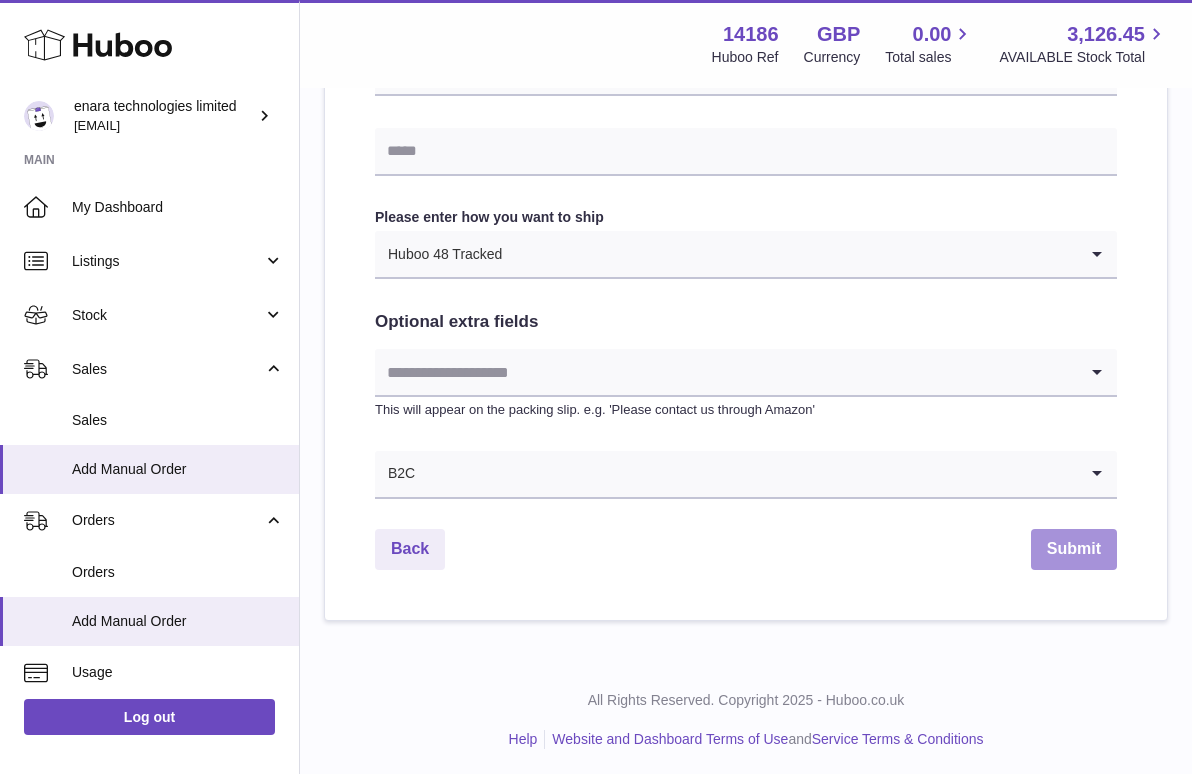 scroll, scrollTop: 967, scrollLeft: 0, axis: vertical 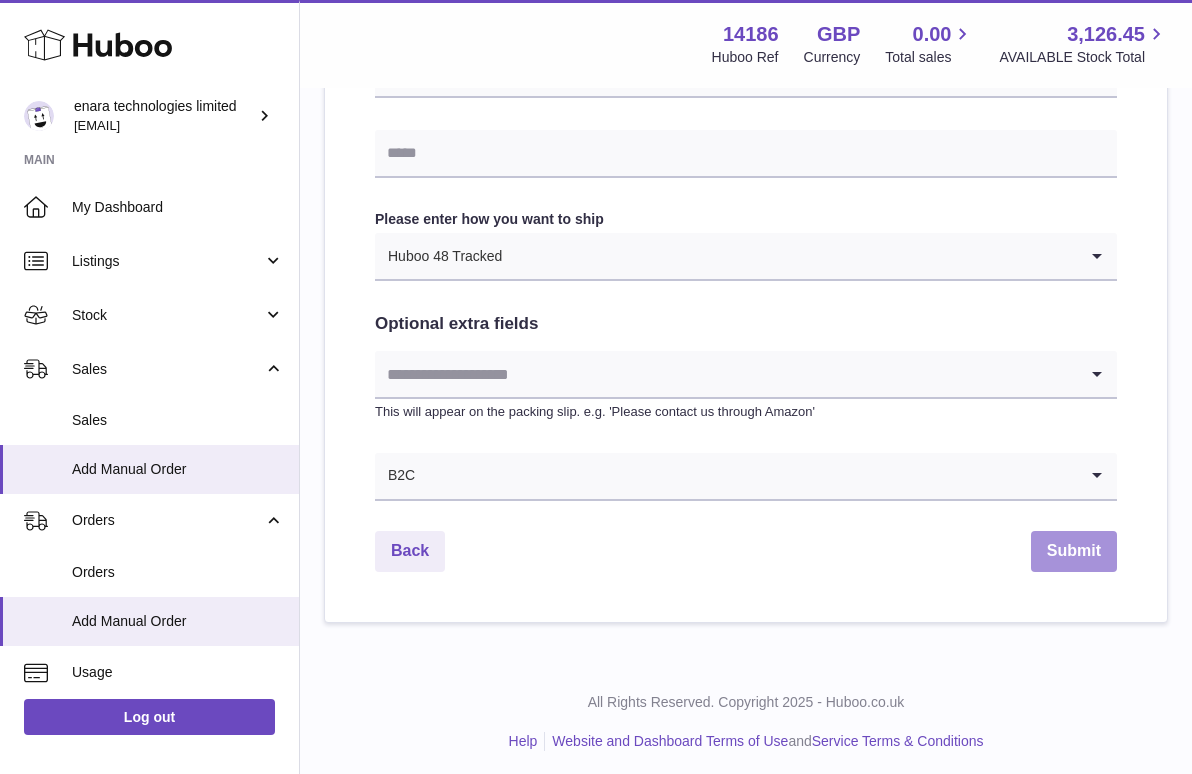 click on "Submit" at bounding box center (1074, 551) 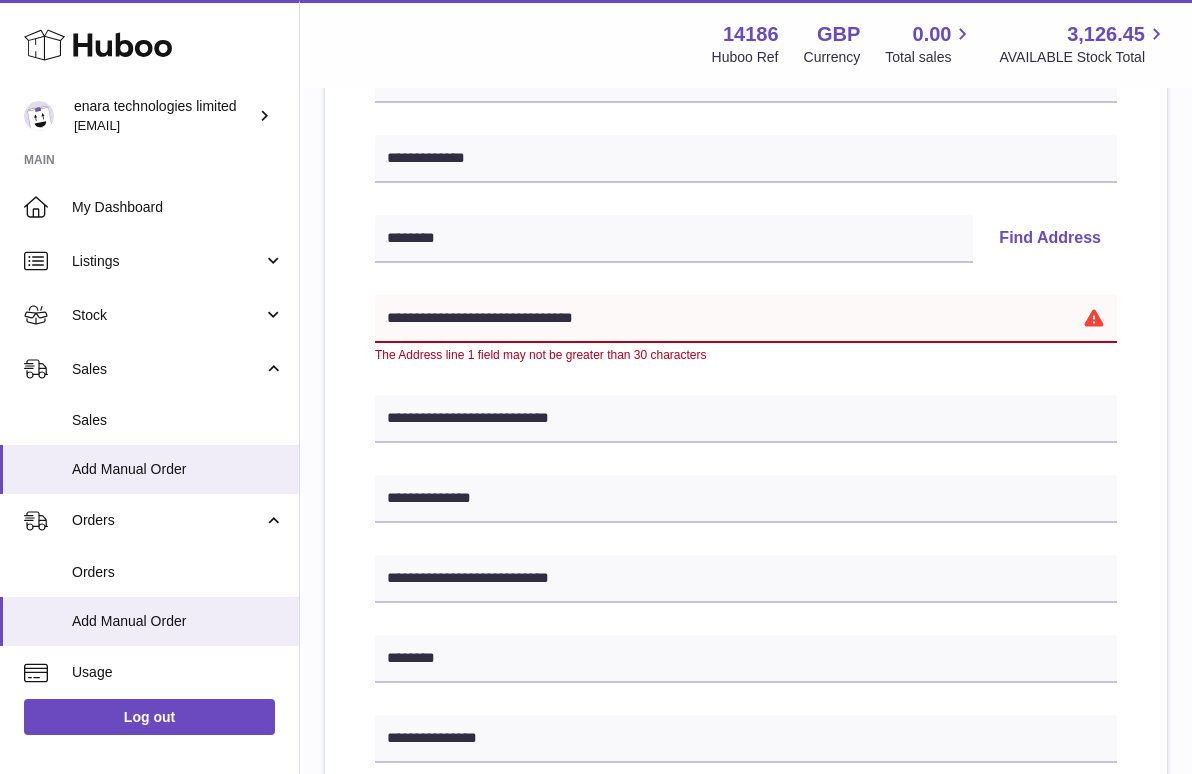 scroll, scrollTop: 319, scrollLeft: 0, axis: vertical 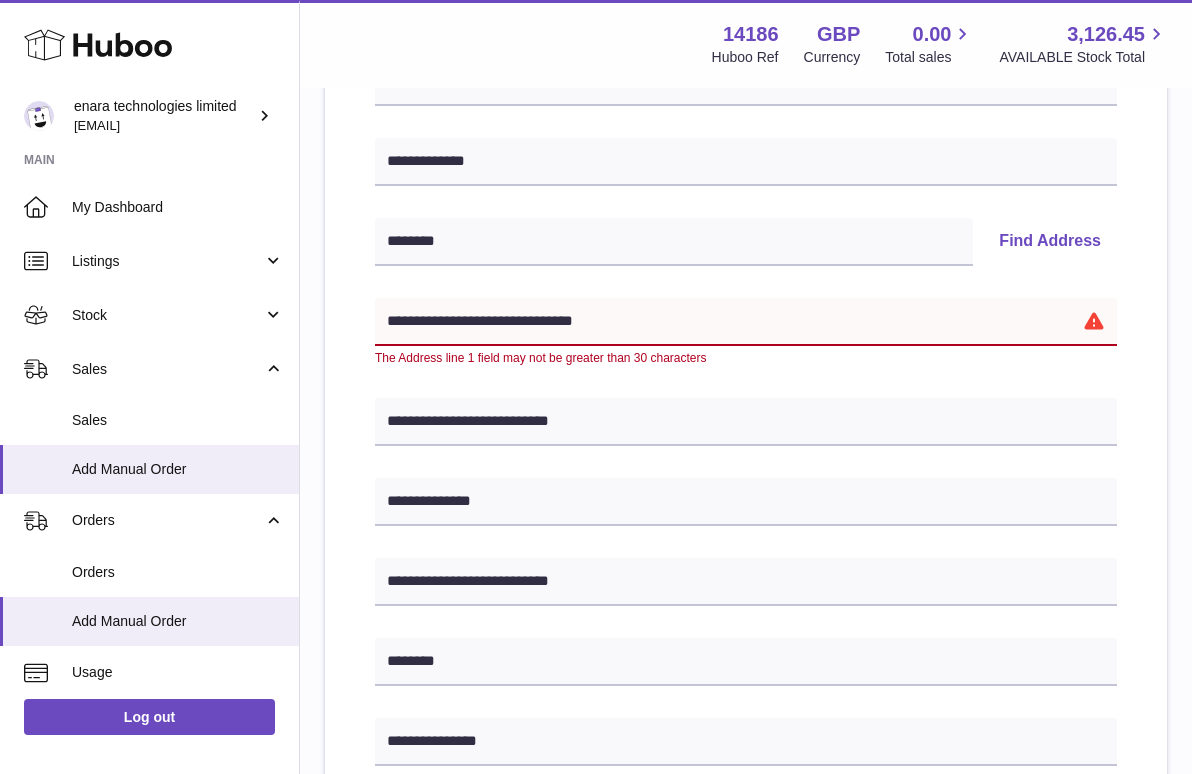 drag, startPoint x: 615, startPoint y: 318, endPoint x: 542, endPoint y: 315, distance: 73.061615 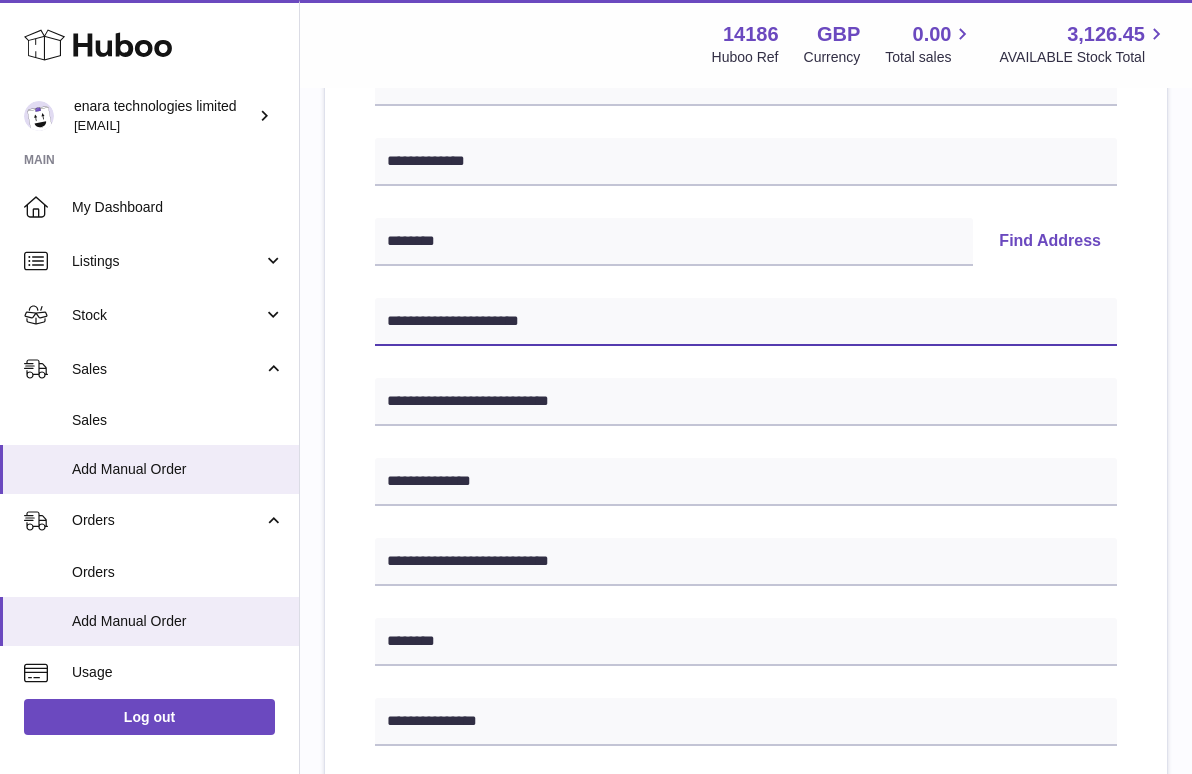 type on "**********" 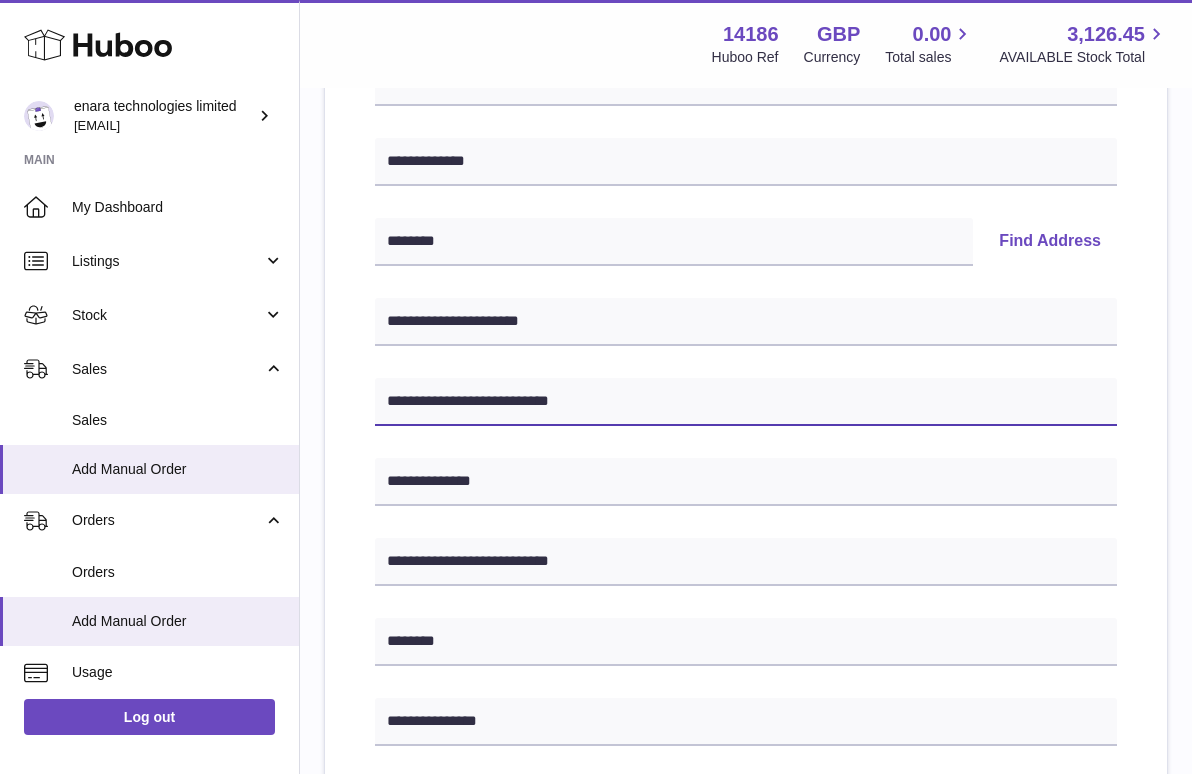 click on "**********" at bounding box center (746, 402) 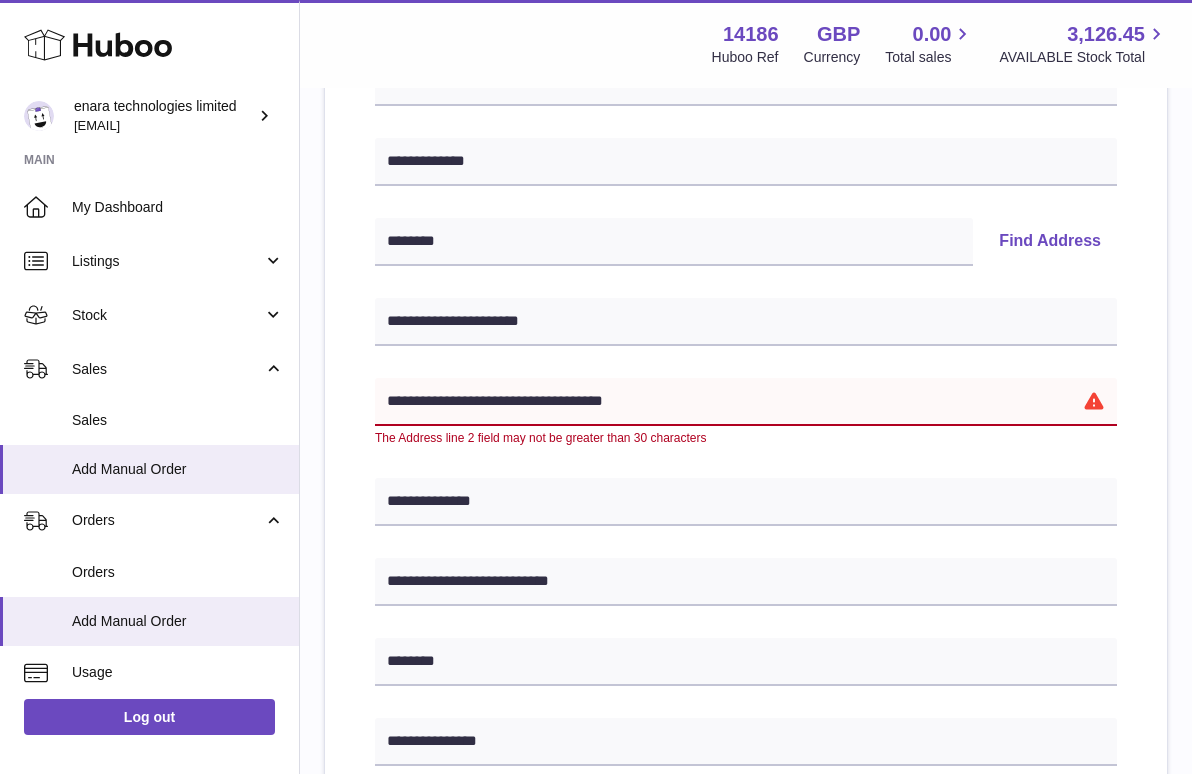 click on "**********" at bounding box center [746, 402] 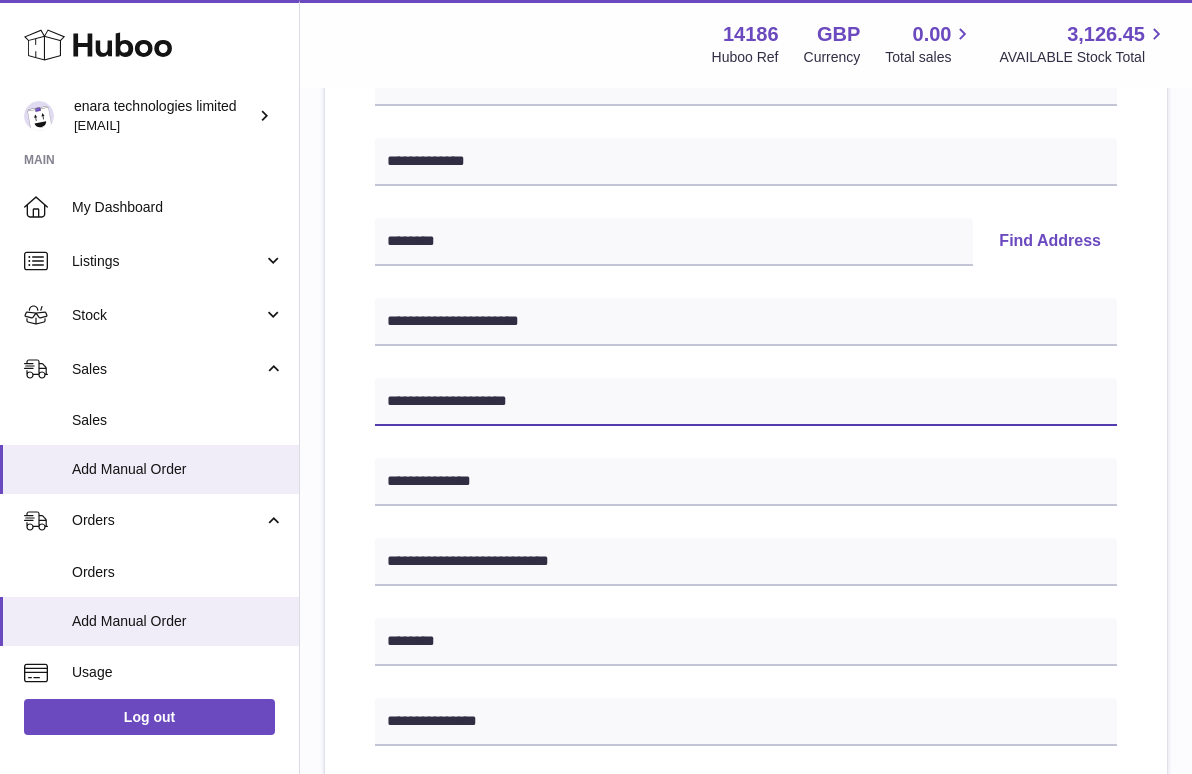 type on "**********" 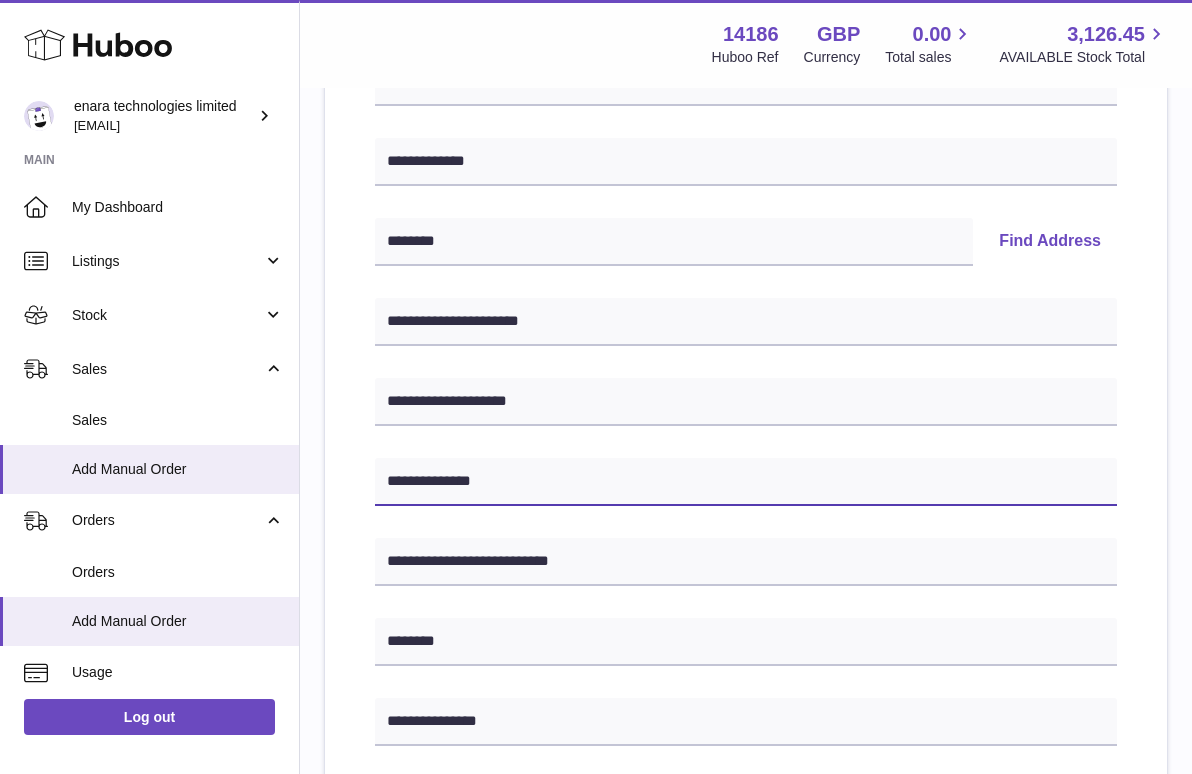 click on "**********" at bounding box center [746, 482] 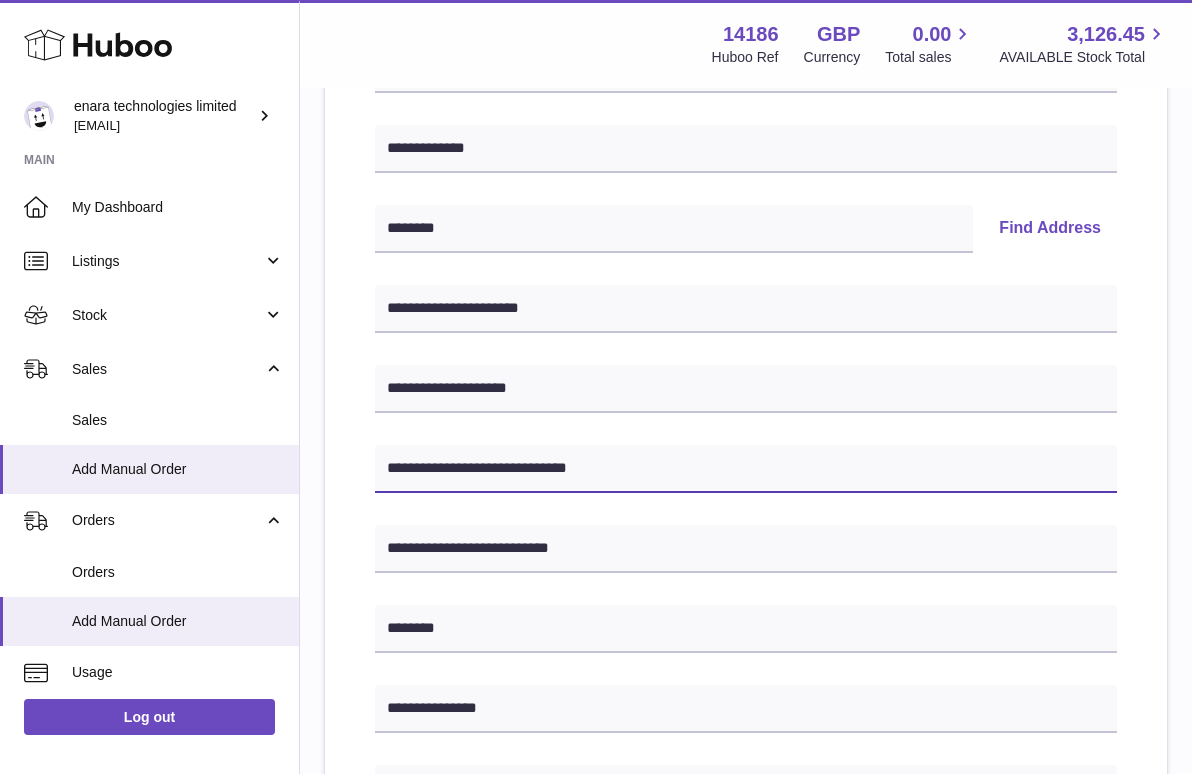 scroll, scrollTop: 334, scrollLeft: 0, axis: vertical 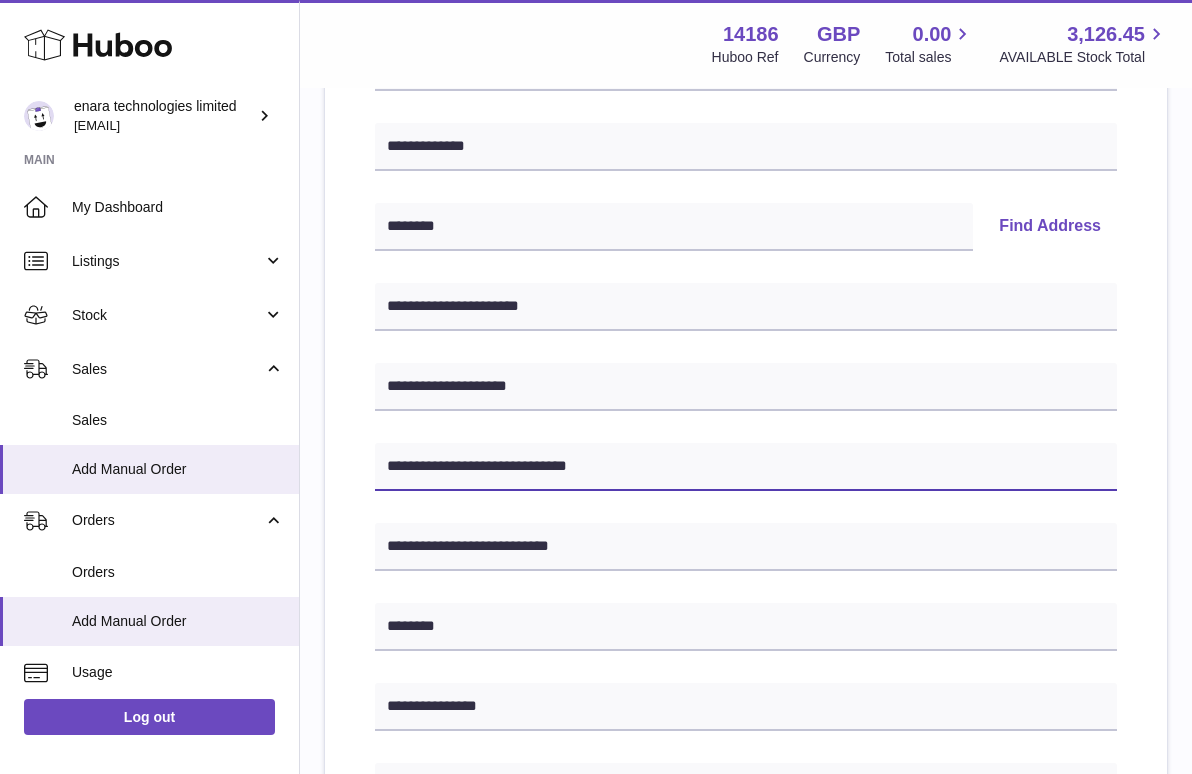 type on "**********" 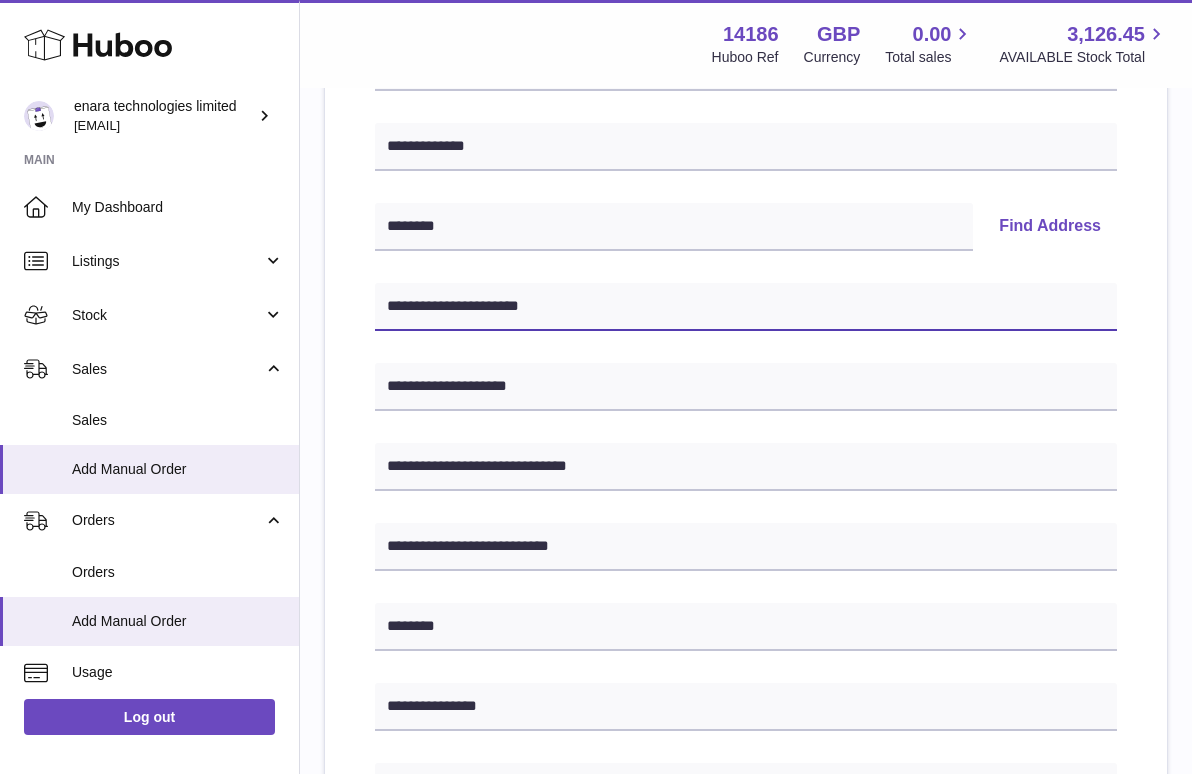 click on "**********" at bounding box center (746, 307) 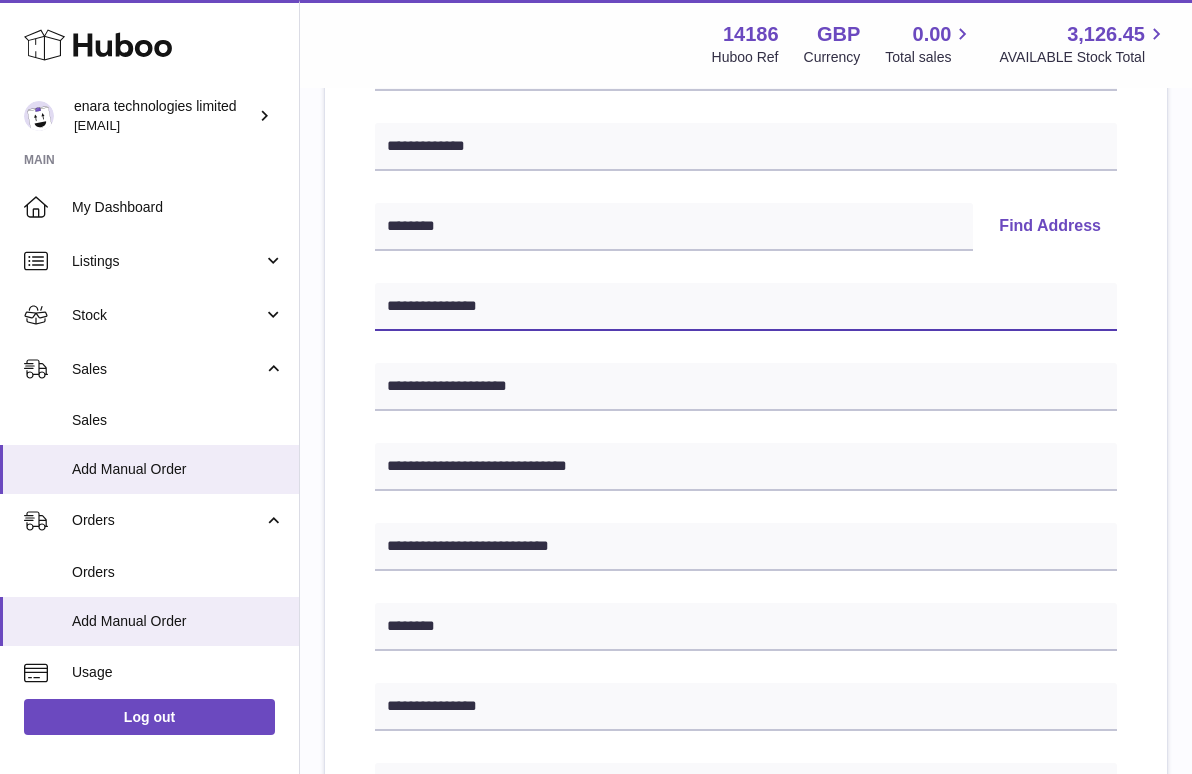 type on "**********" 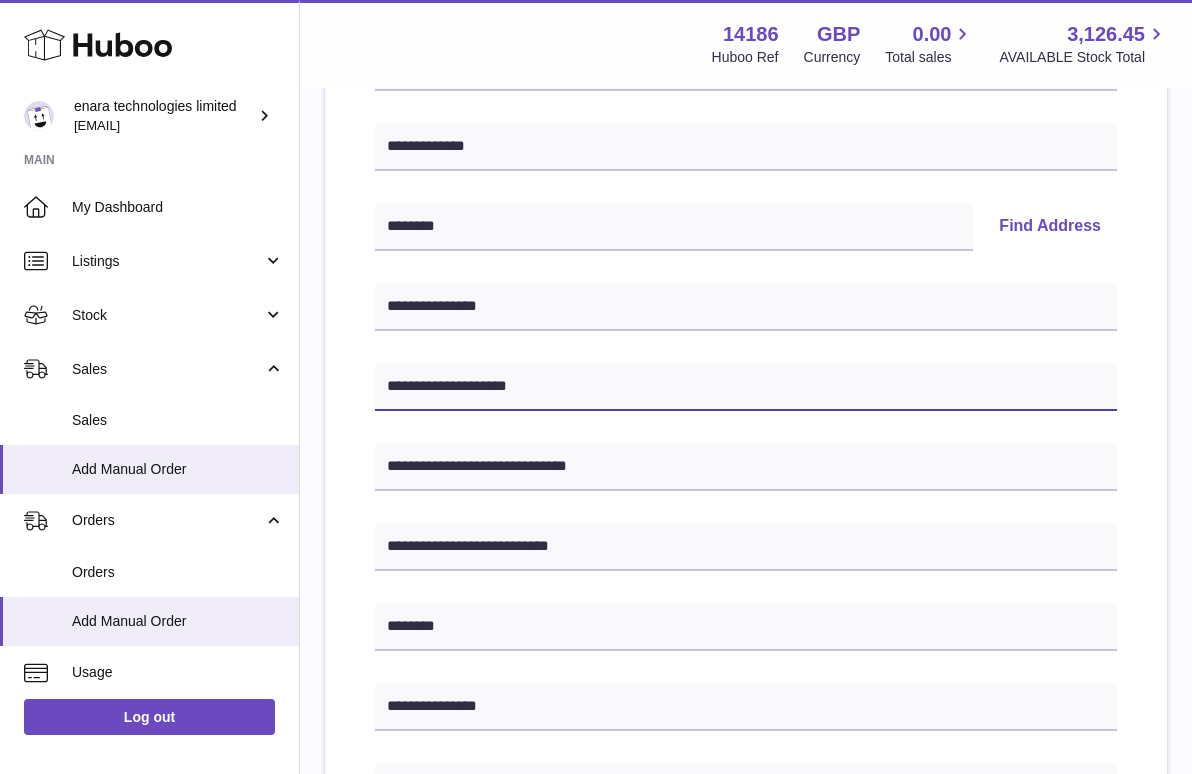 click on "**********" at bounding box center [746, 387] 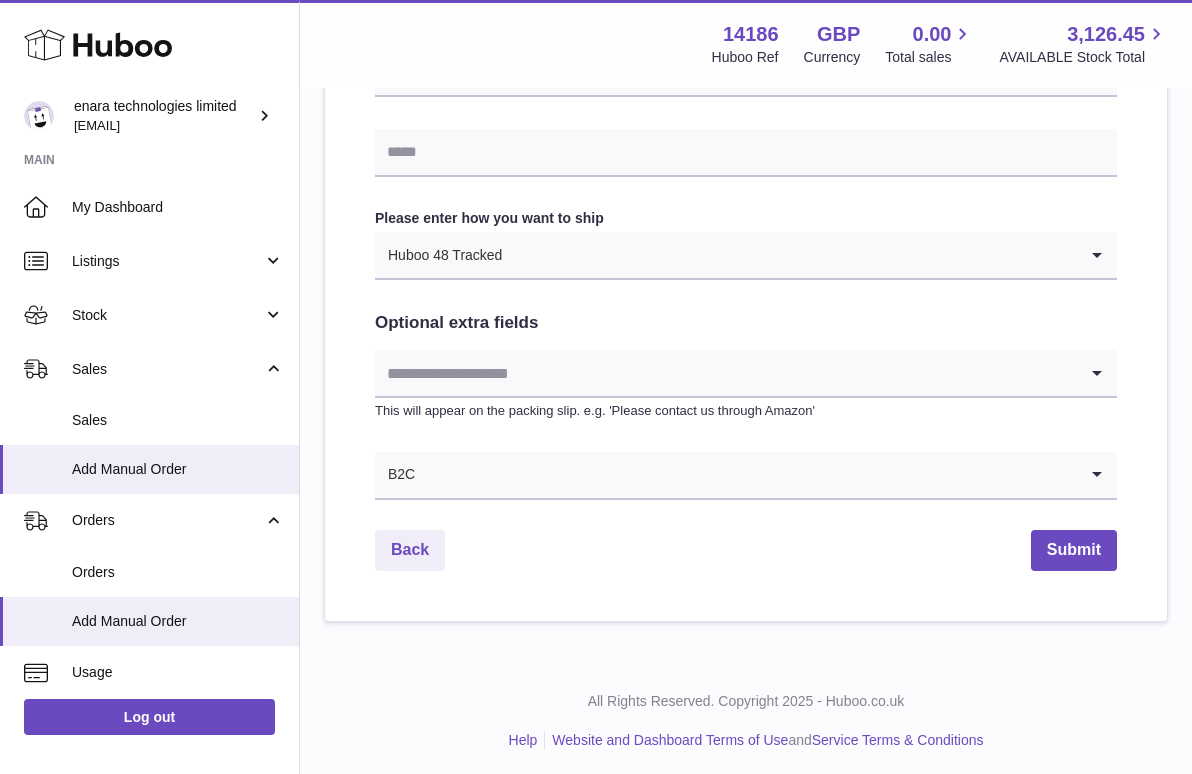 scroll, scrollTop: 967, scrollLeft: 0, axis: vertical 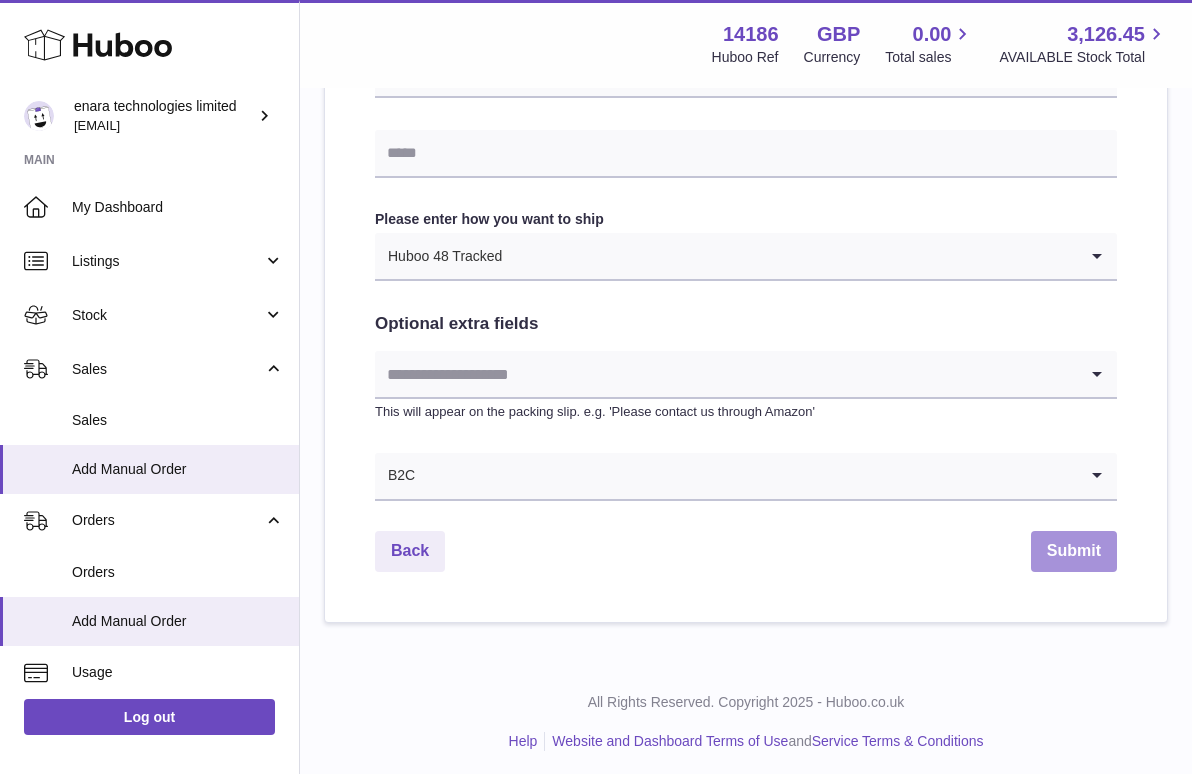 type on "**********" 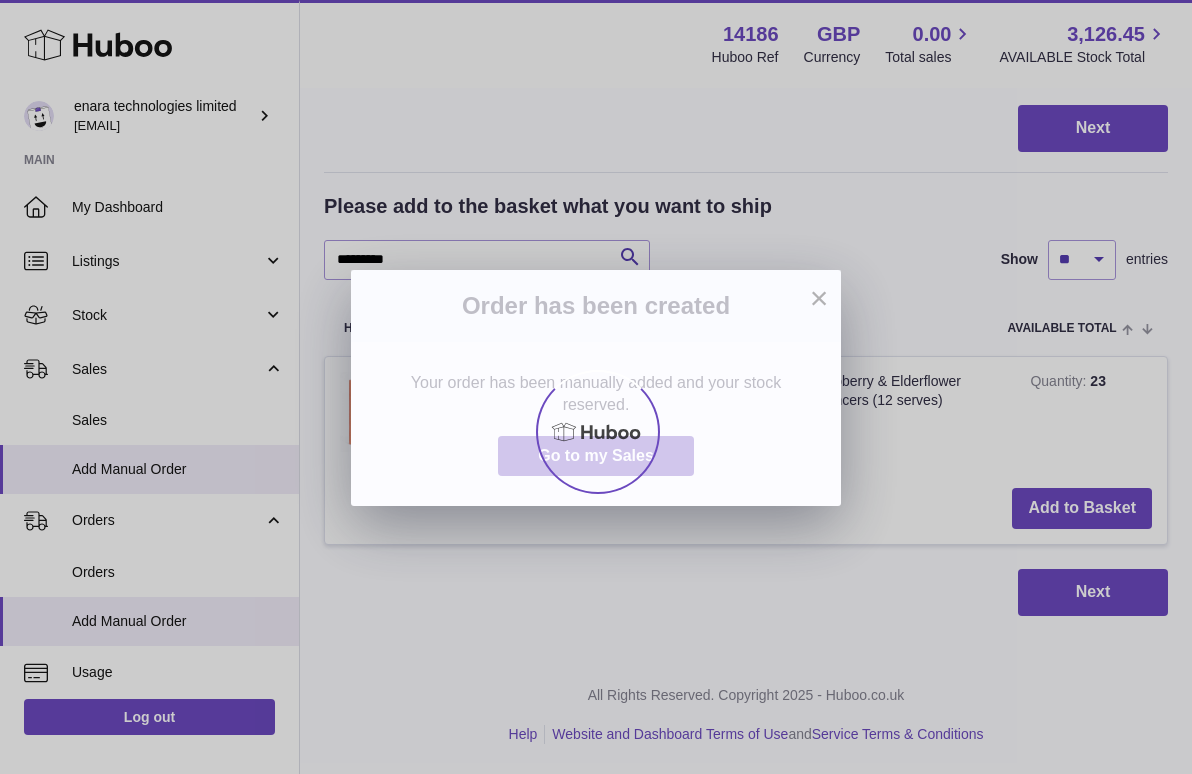 scroll, scrollTop: 0, scrollLeft: 0, axis: both 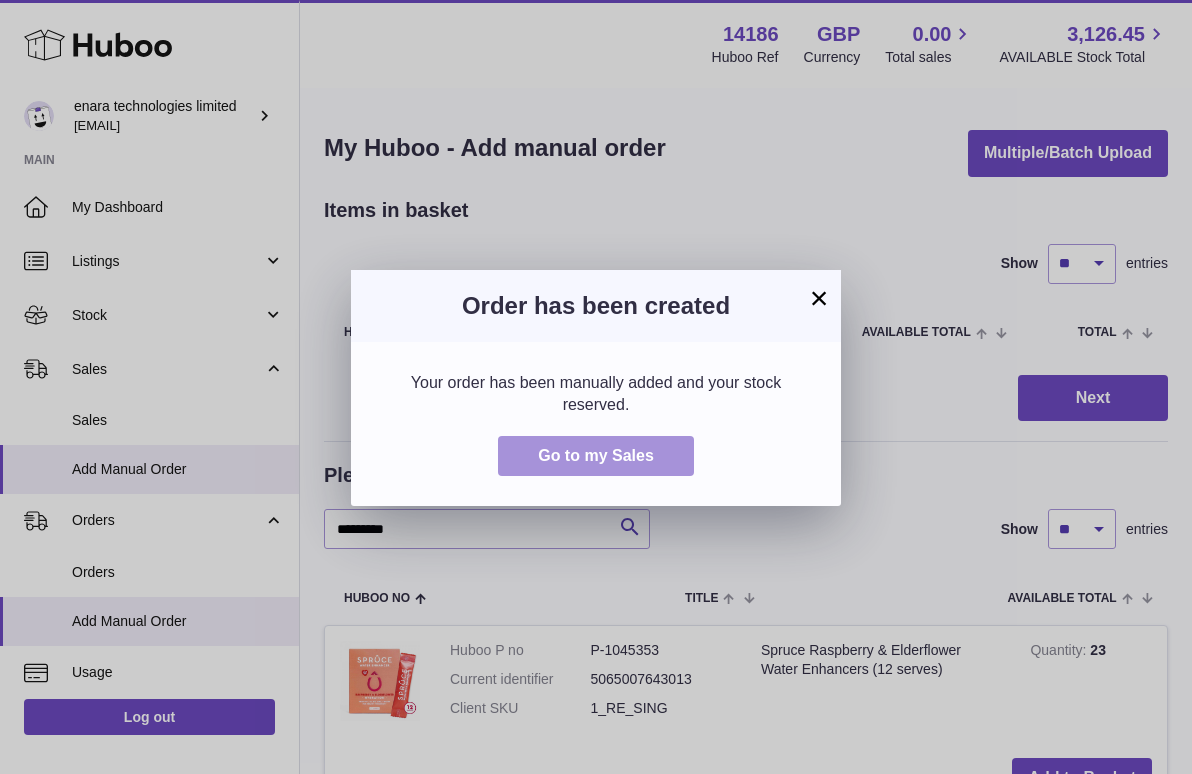 click on "Go to my Sales" at bounding box center (596, 456) 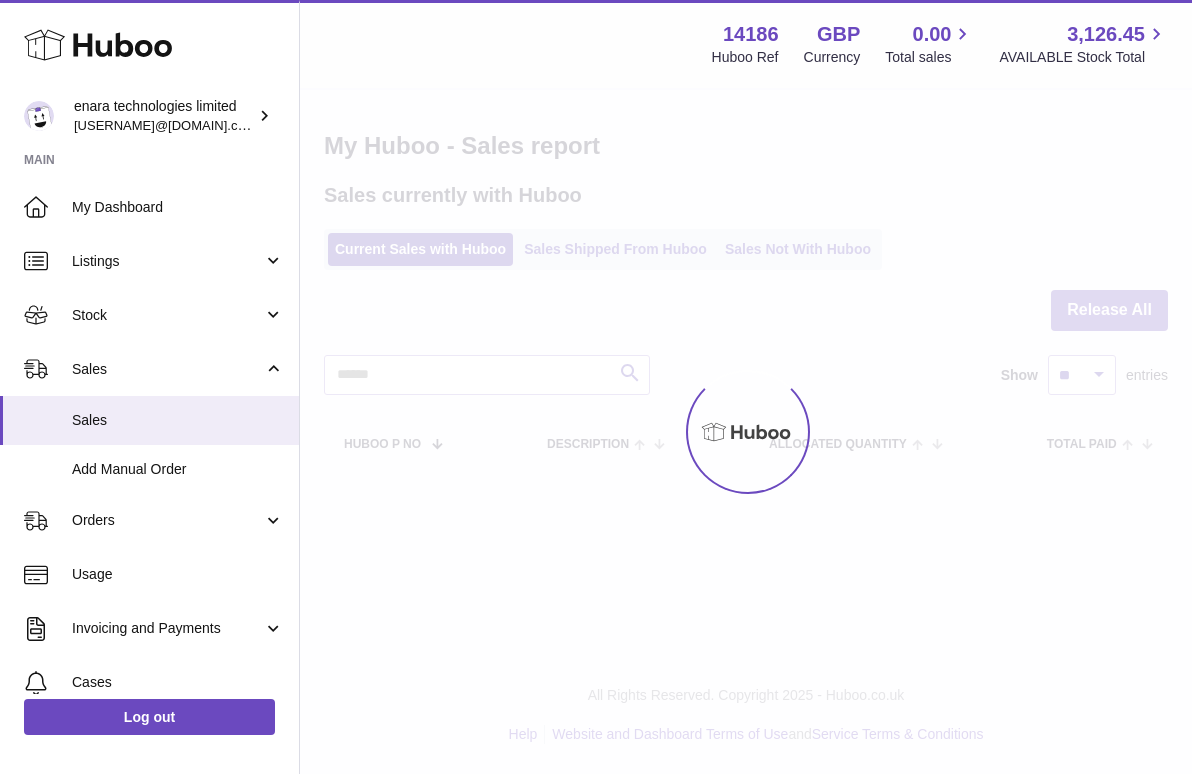 scroll, scrollTop: 0, scrollLeft: 0, axis: both 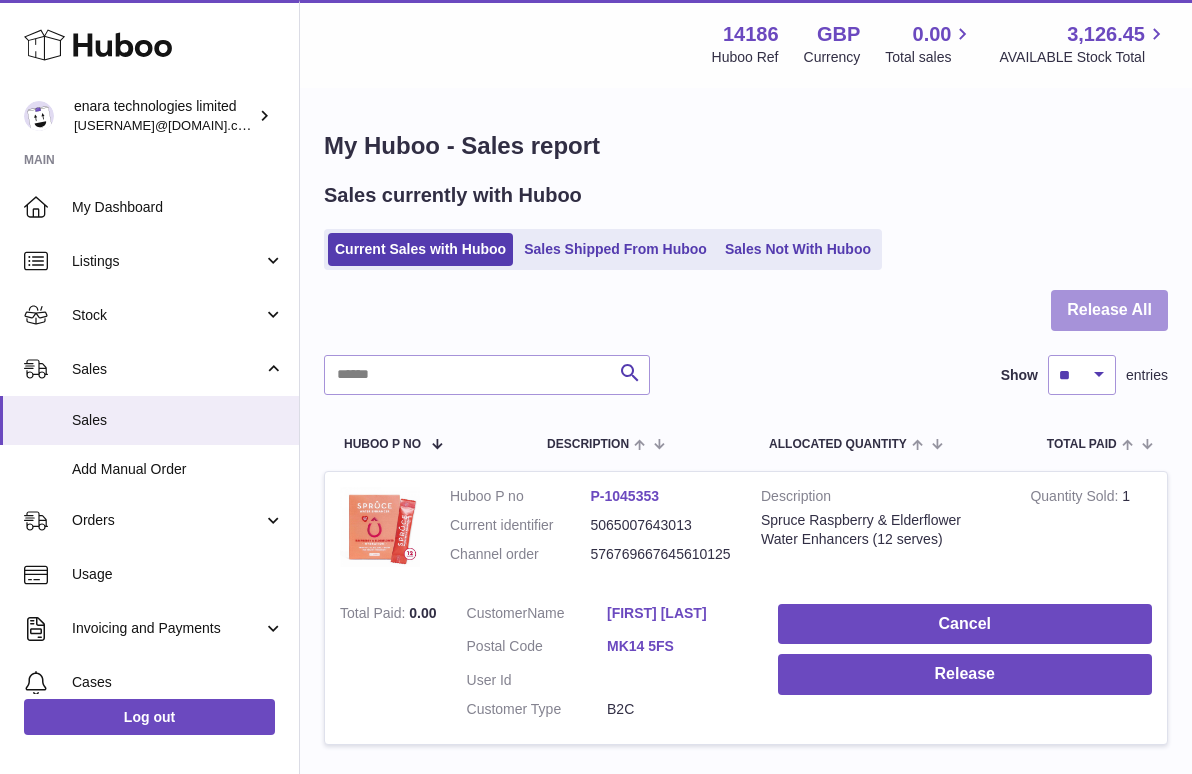 click on "Release All" at bounding box center [1109, 310] 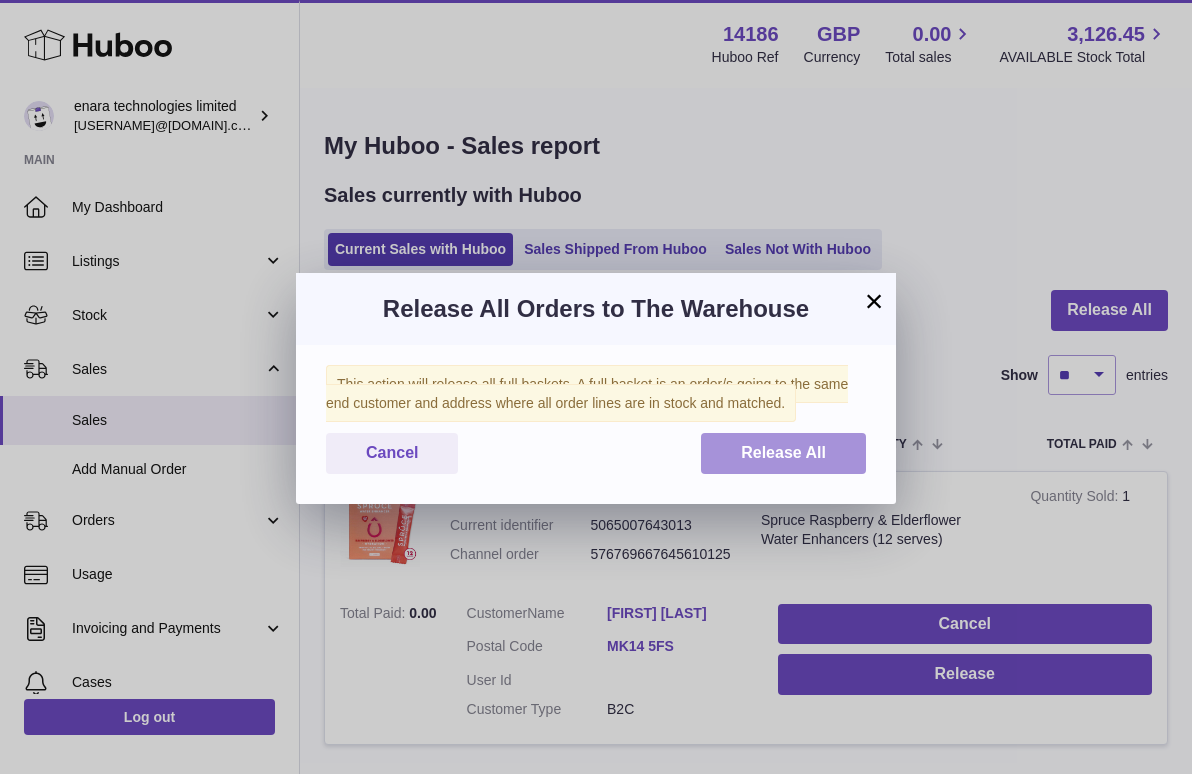 click on "Release All" at bounding box center (783, 453) 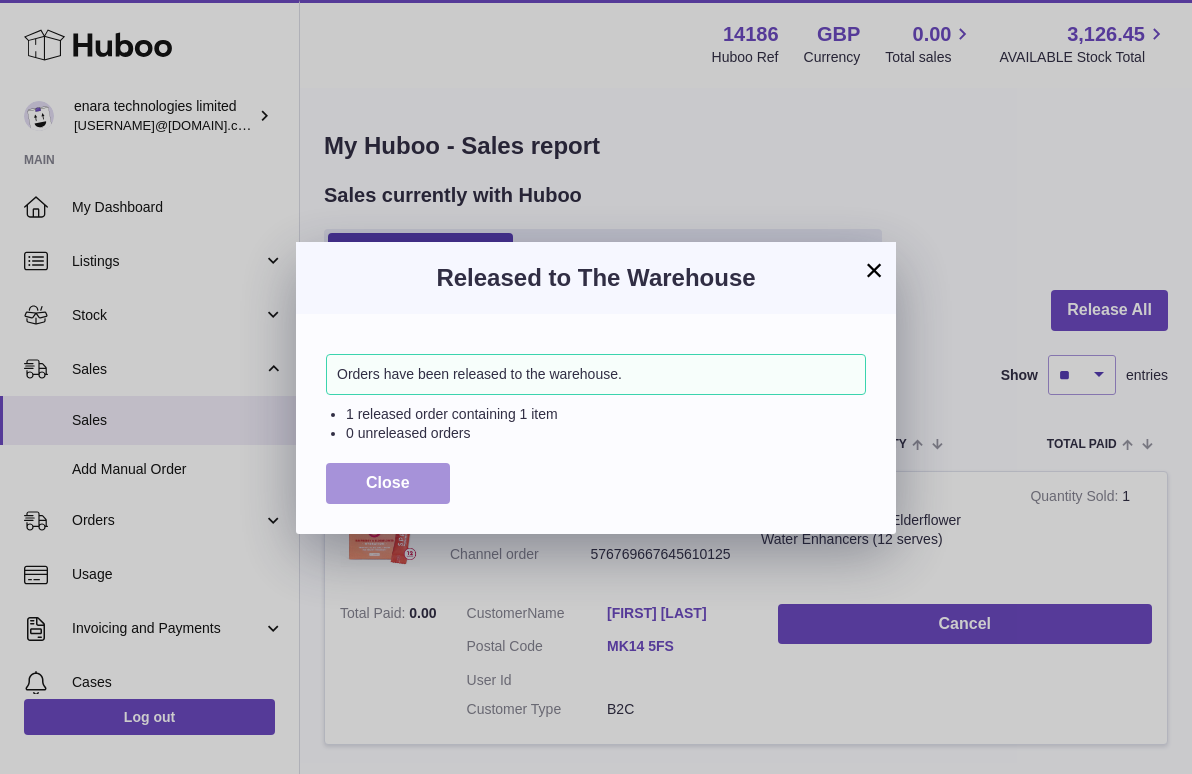 click on "Close" at bounding box center (388, 483) 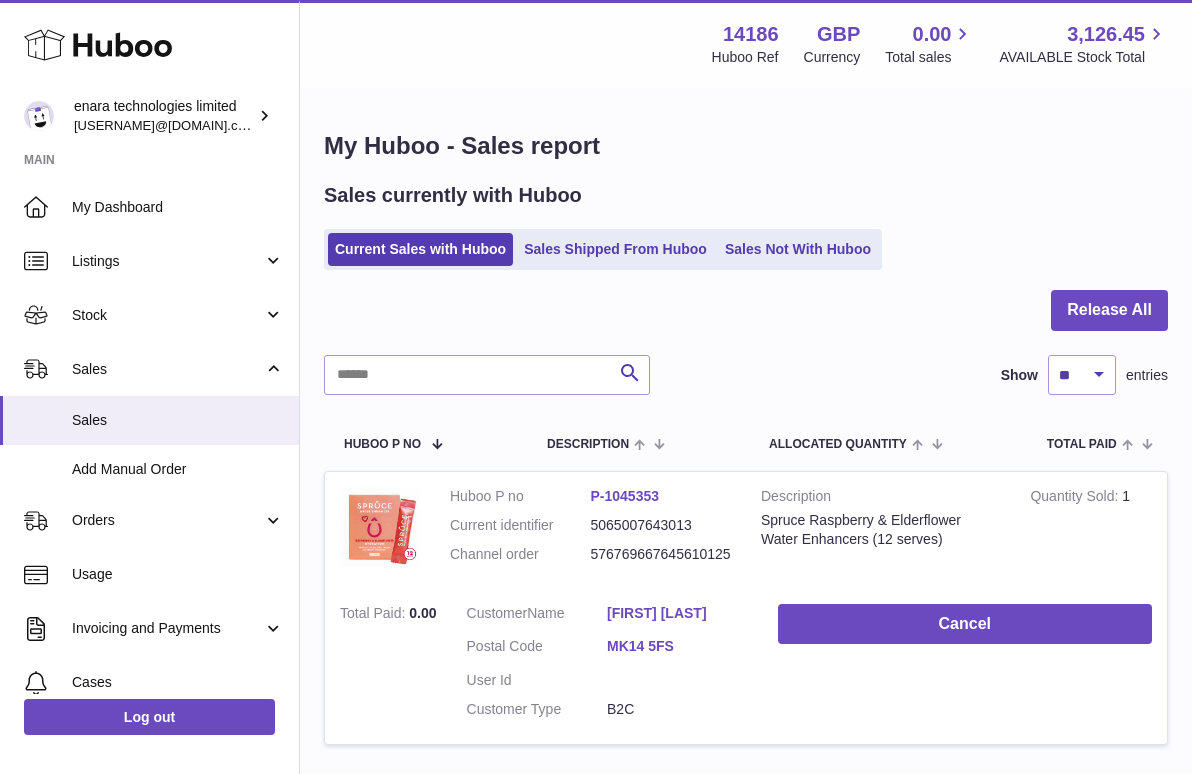 click on "My Huboo - Sales report" at bounding box center [746, 146] 